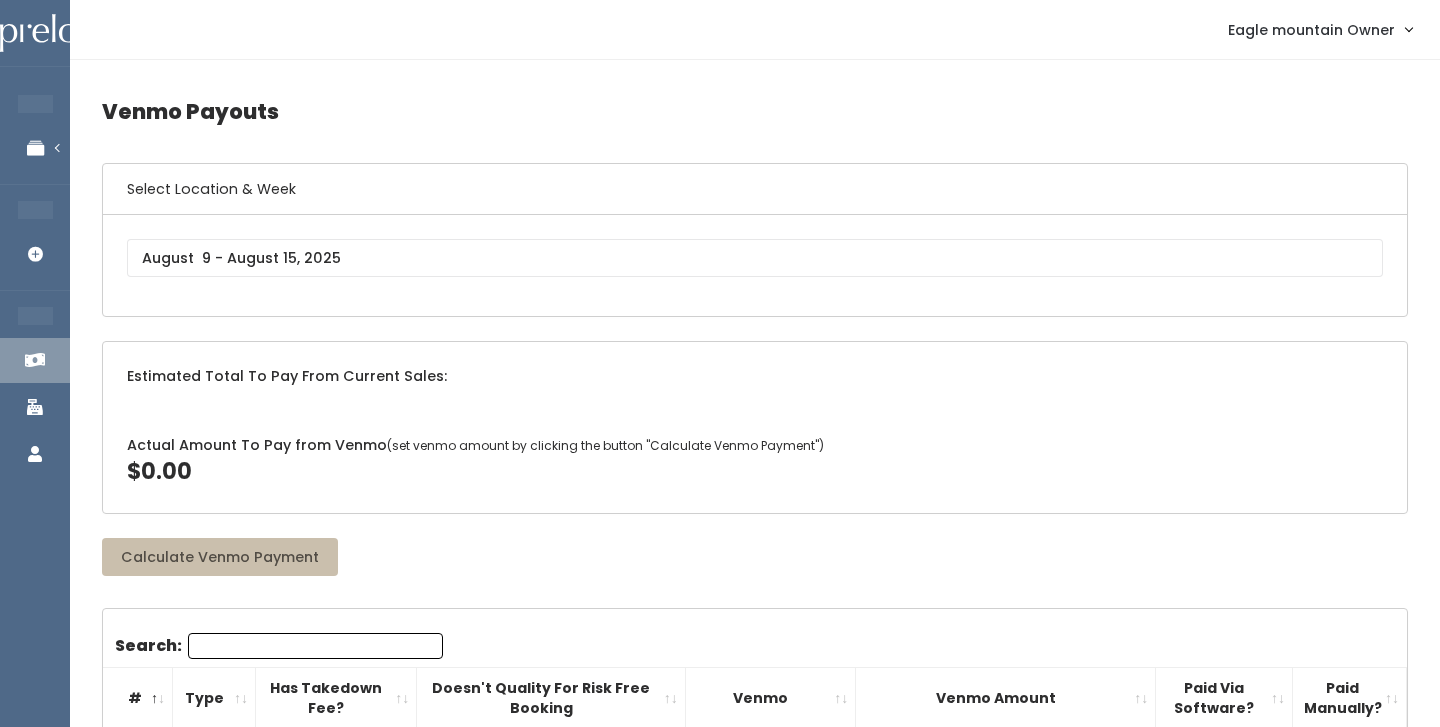 scroll, scrollTop: 0, scrollLeft: 0, axis: both 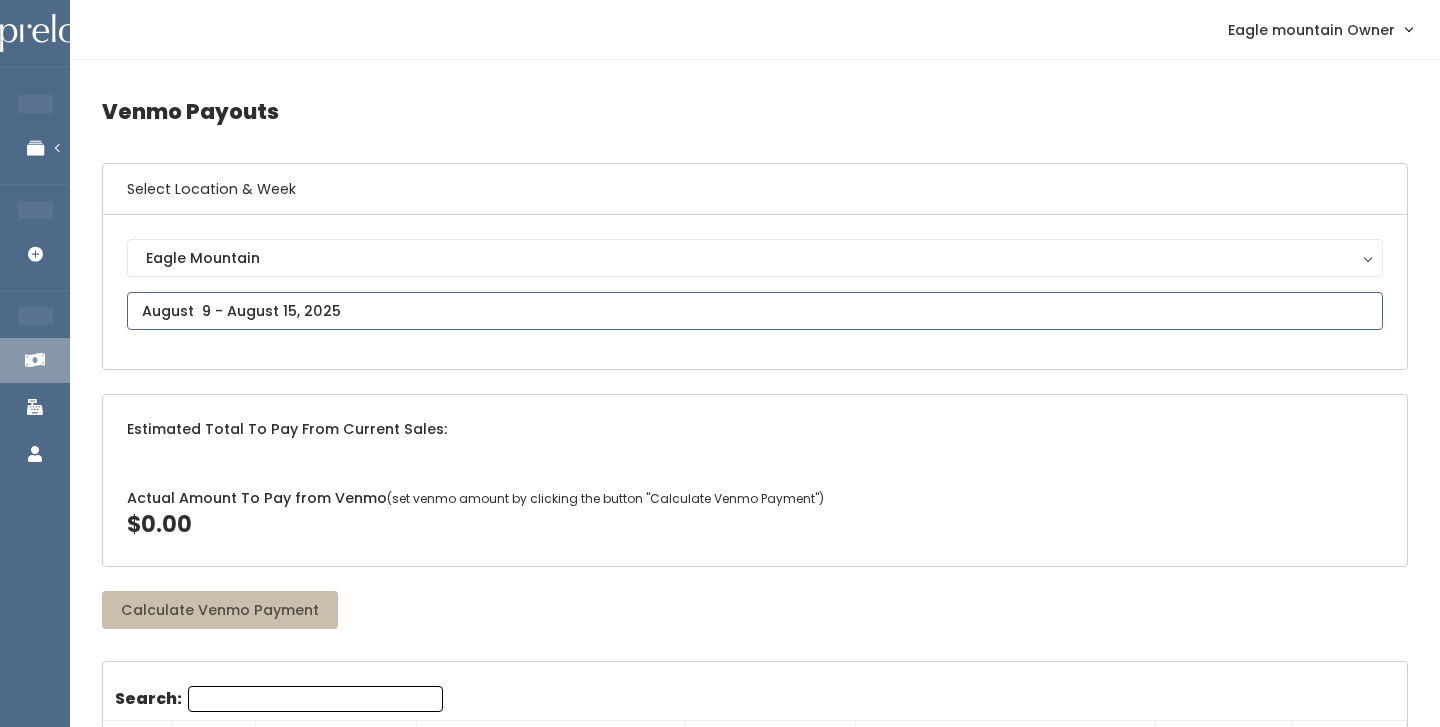 click on "EMPLOYEES
Manage Bookings
Booths by Week
All Bookings
Bookings with Booths
Booth Discounts
Seller Check-in
STORE MANAGER
Add Booking
FRANCHISE OWNER
Venmo Payouts
Booth Sales
Customers" at bounding box center [720, 2138] 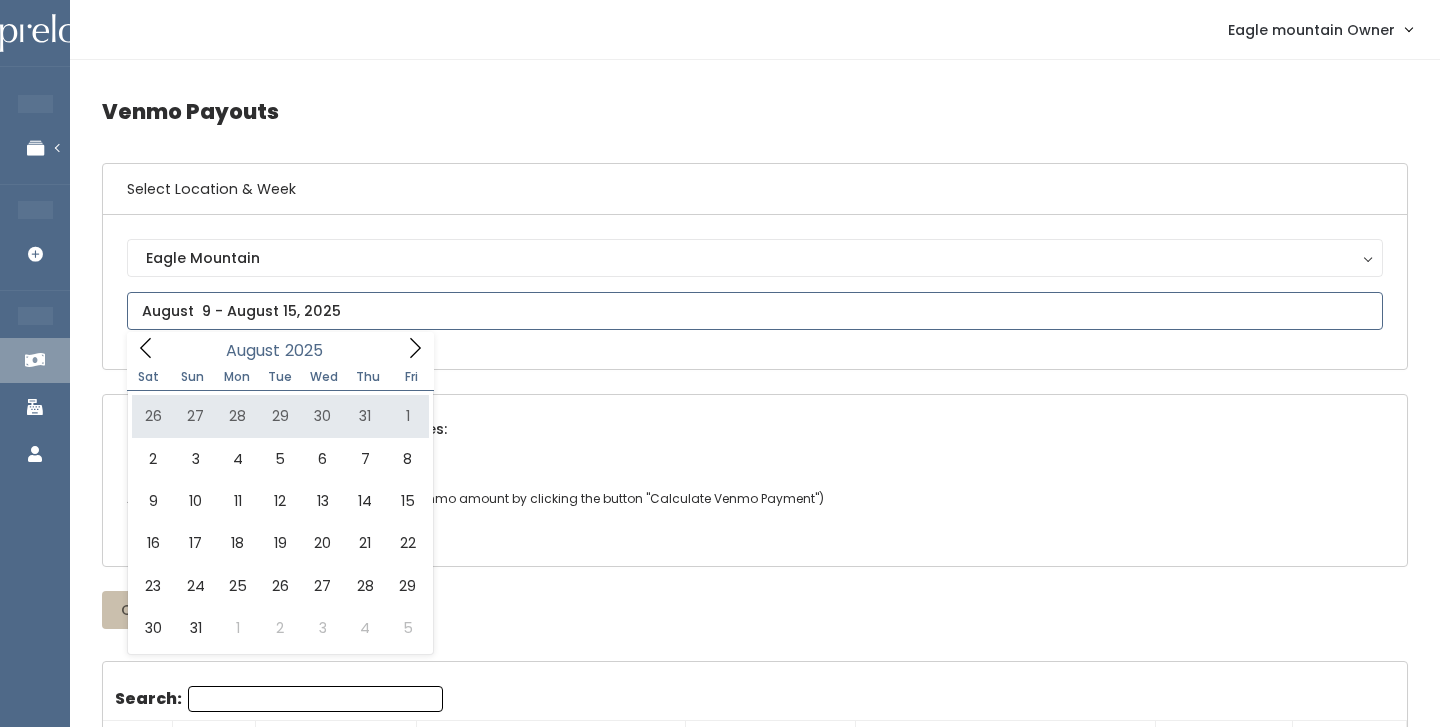 type on "[DATE] to [DATE]" 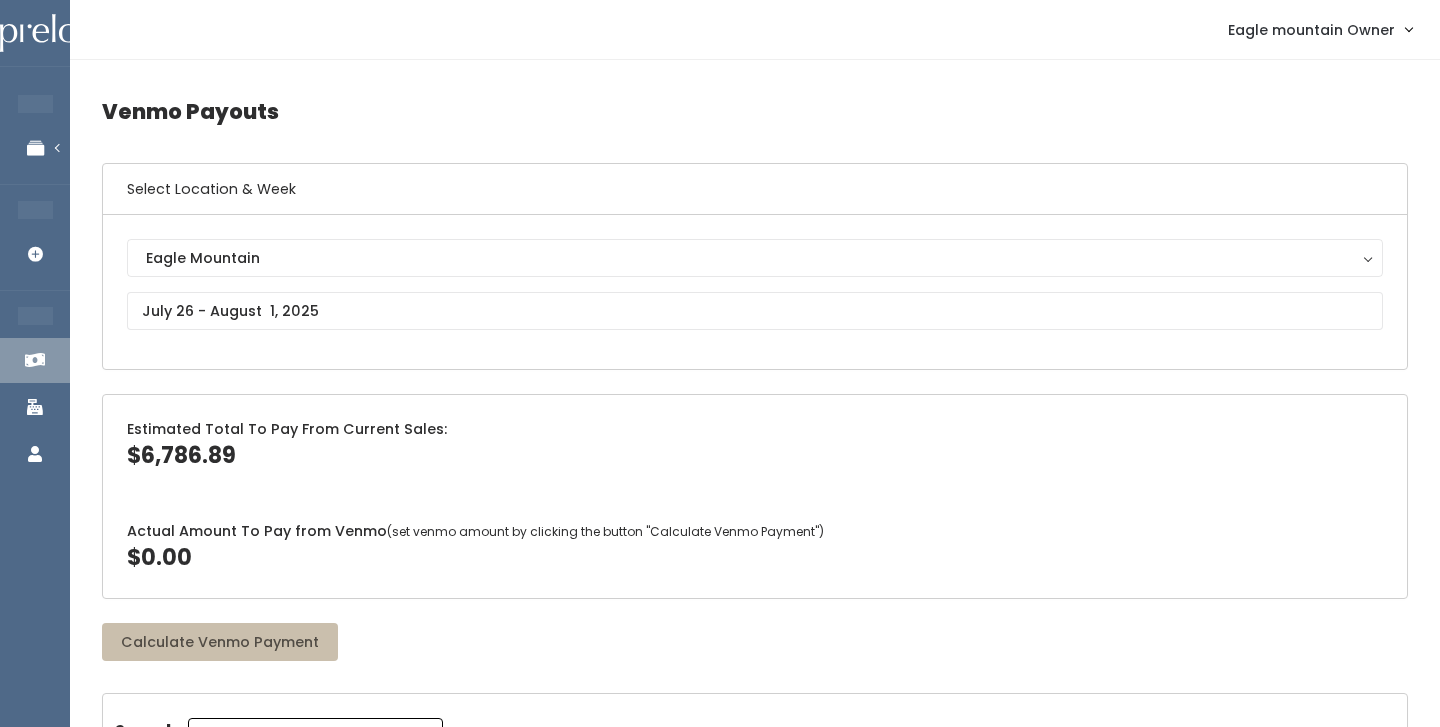 scroll, scrollTop: 0, scrollLeft: 0, axis: both 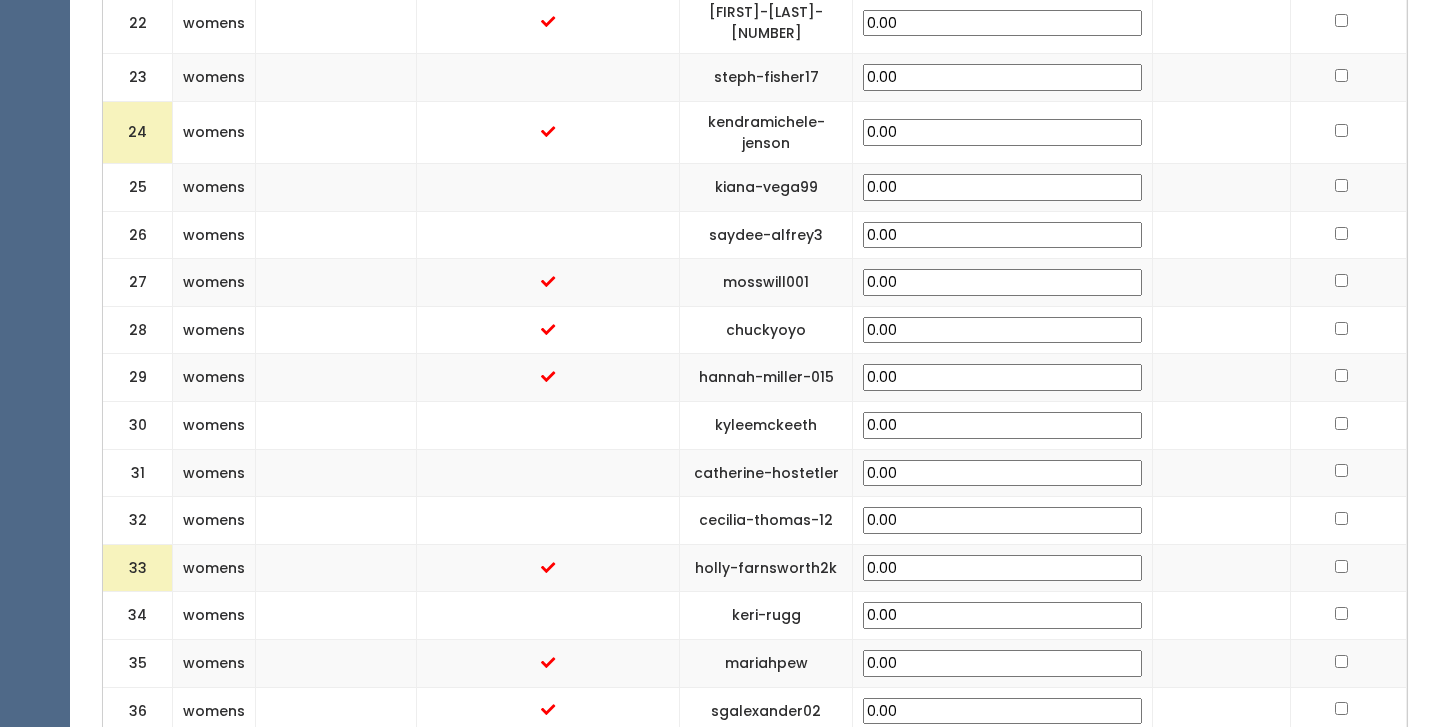 click at bounding box center [336, 568] 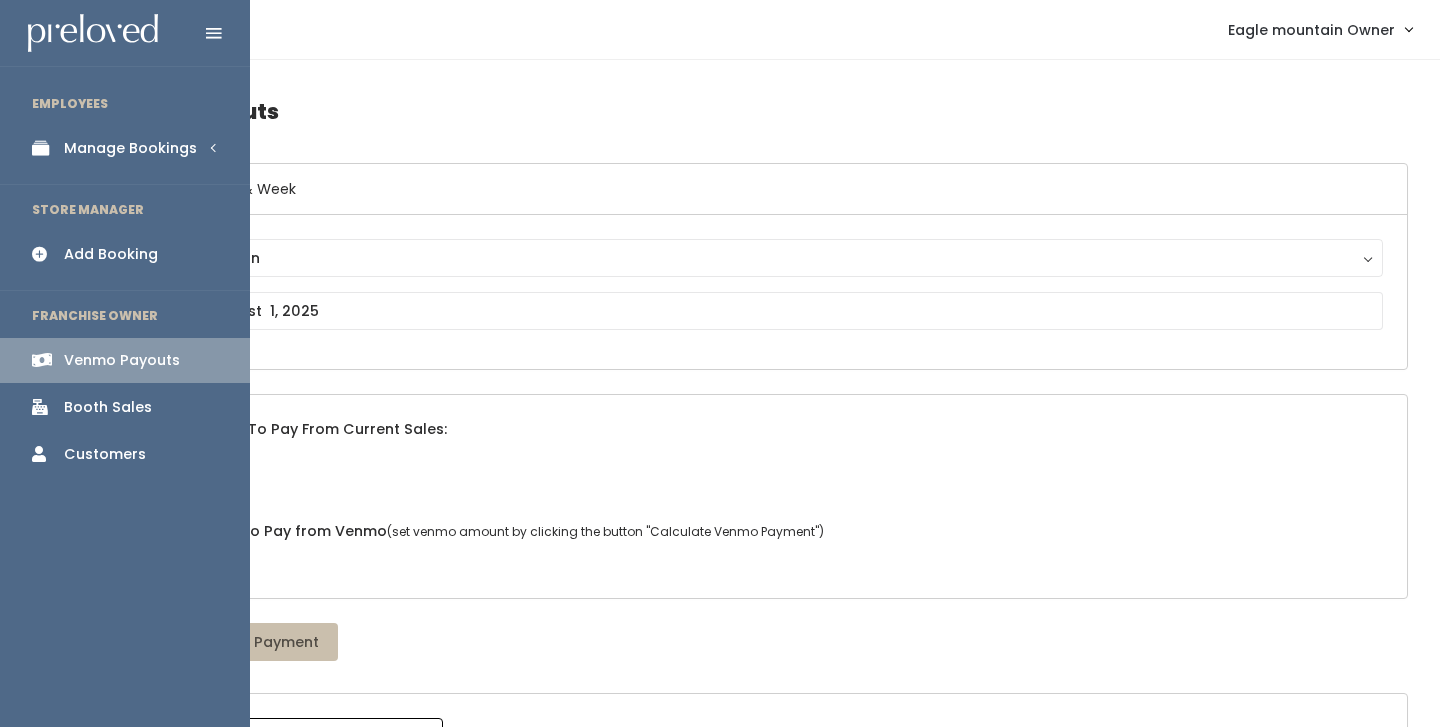 scroll, scrollTop: 0, scrollLeft: 0, axis: both 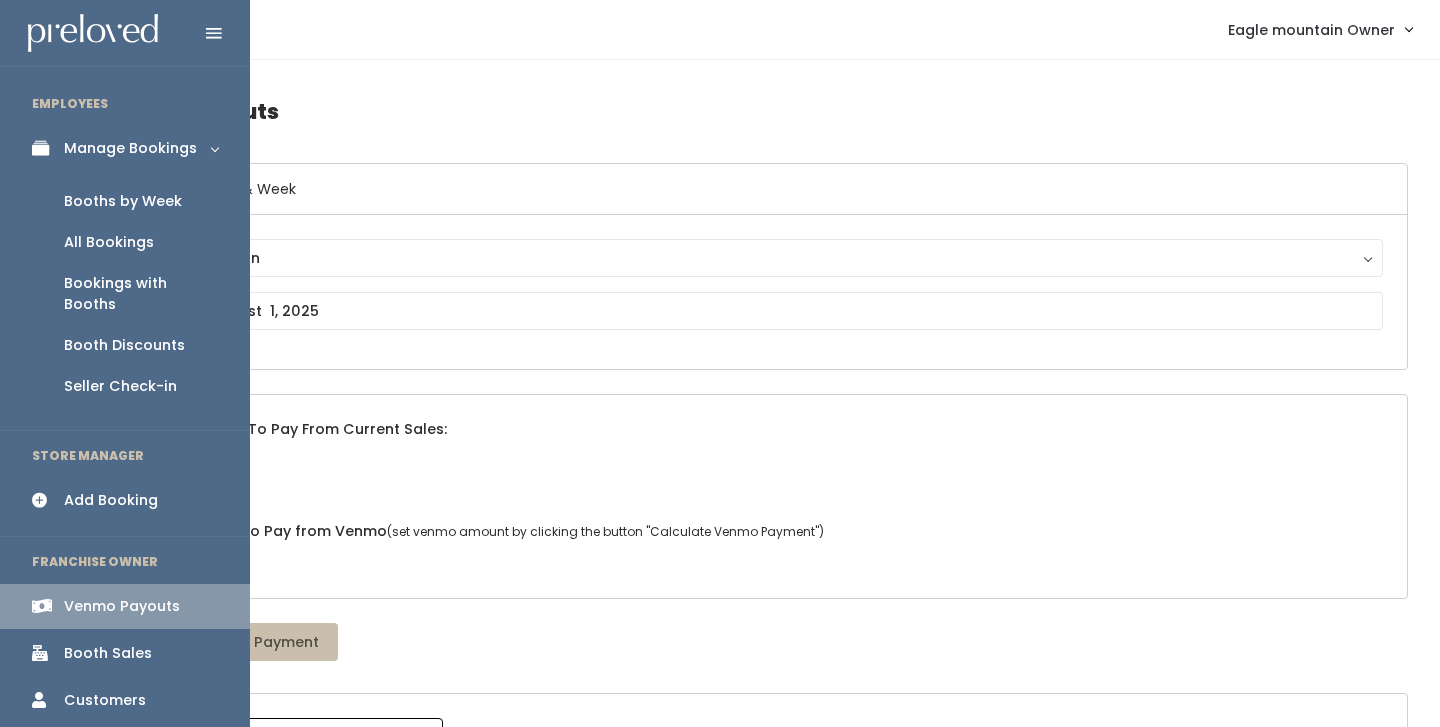 click on "Booths by Week" at bounding box center (125, 201) 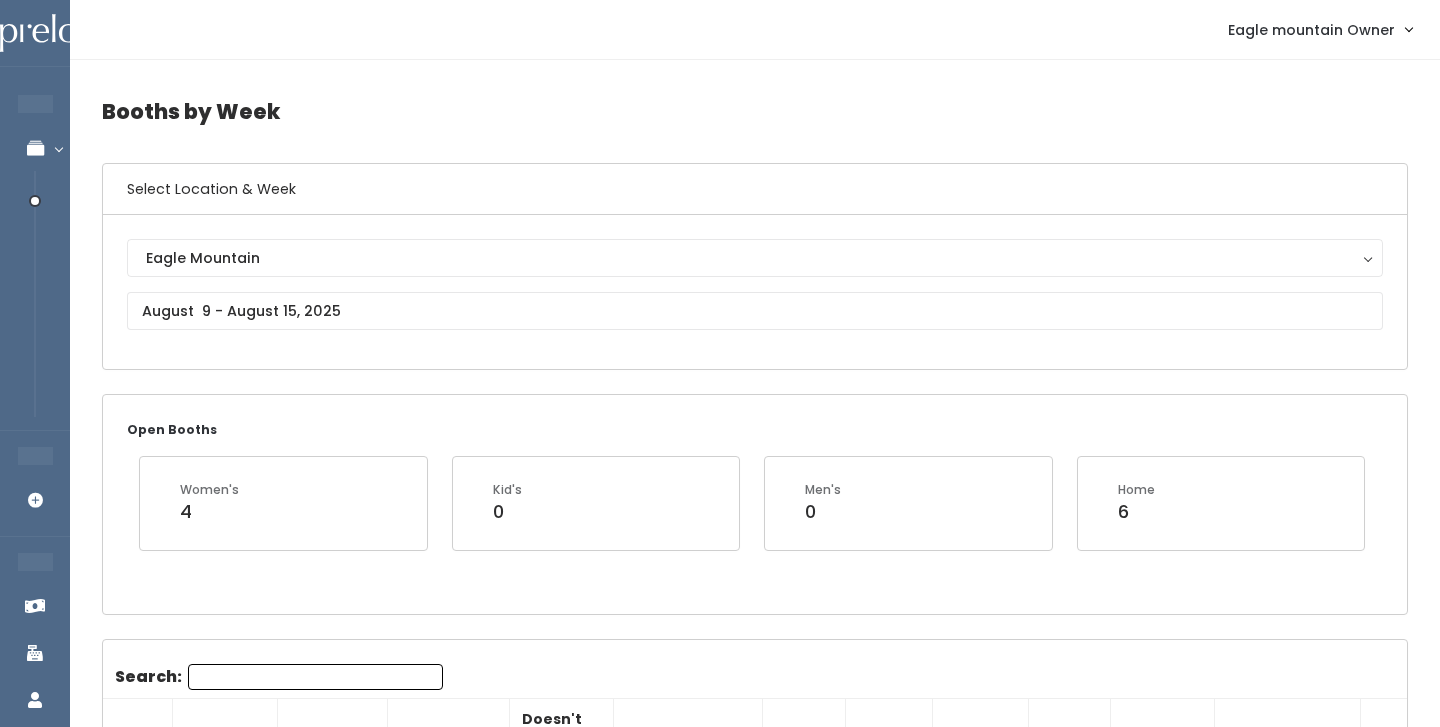 scroll, scrollTop: 0, scrollLeft: 0, axis: both 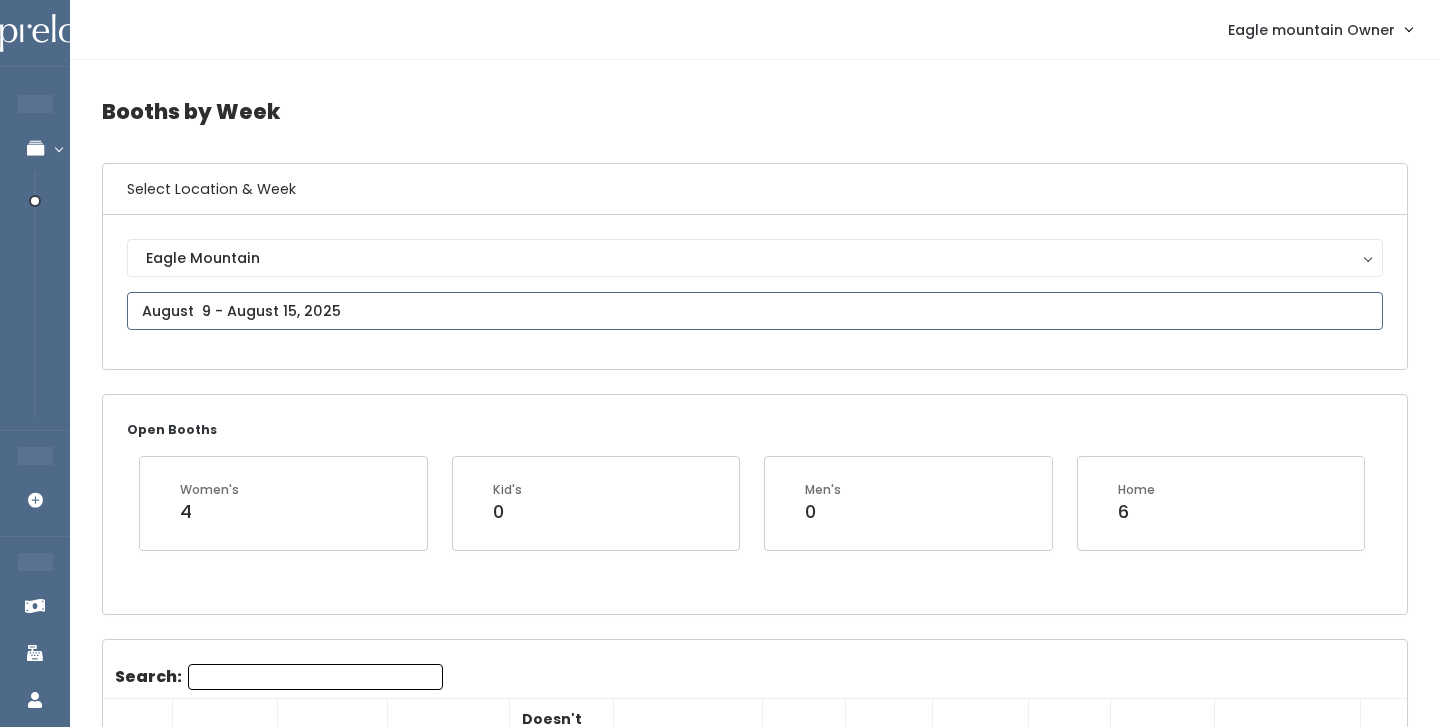 click at bounding box center (755, 311) 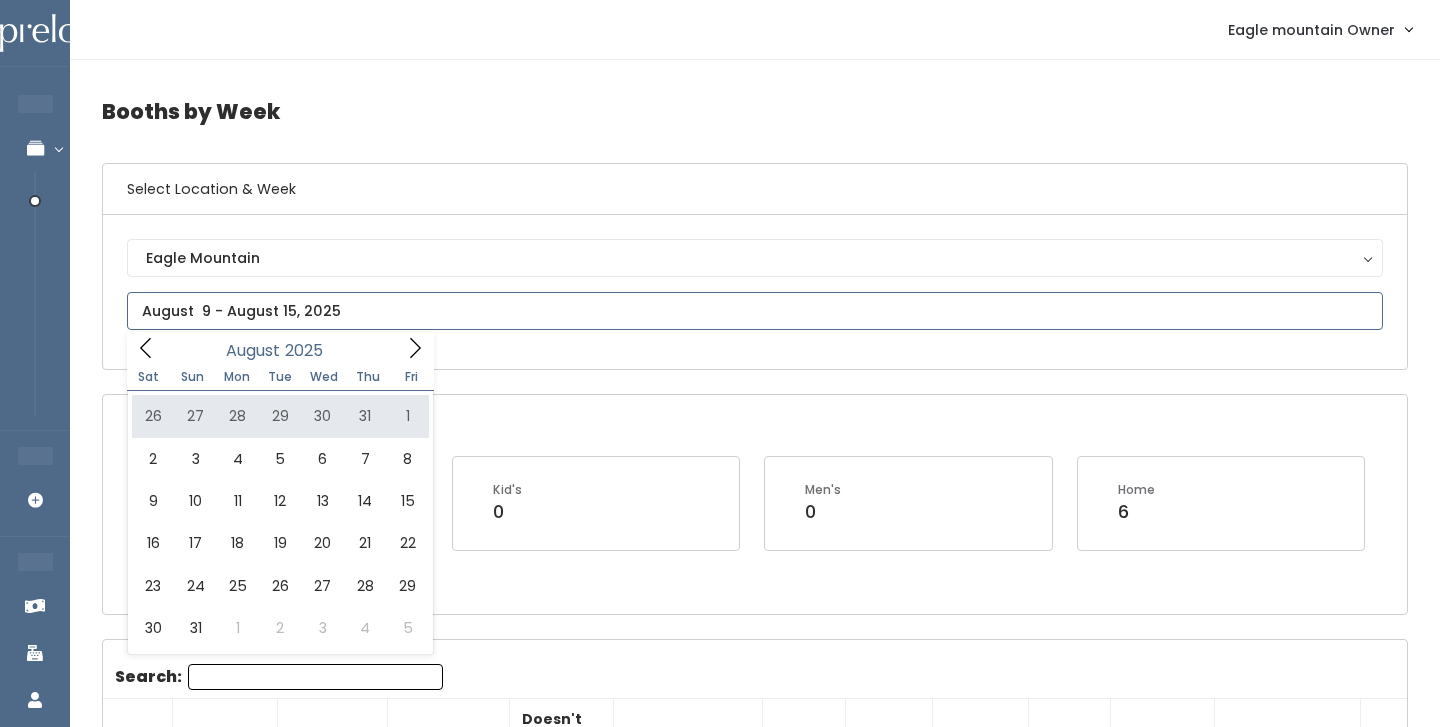 type on "[DATE] to [DATE]" 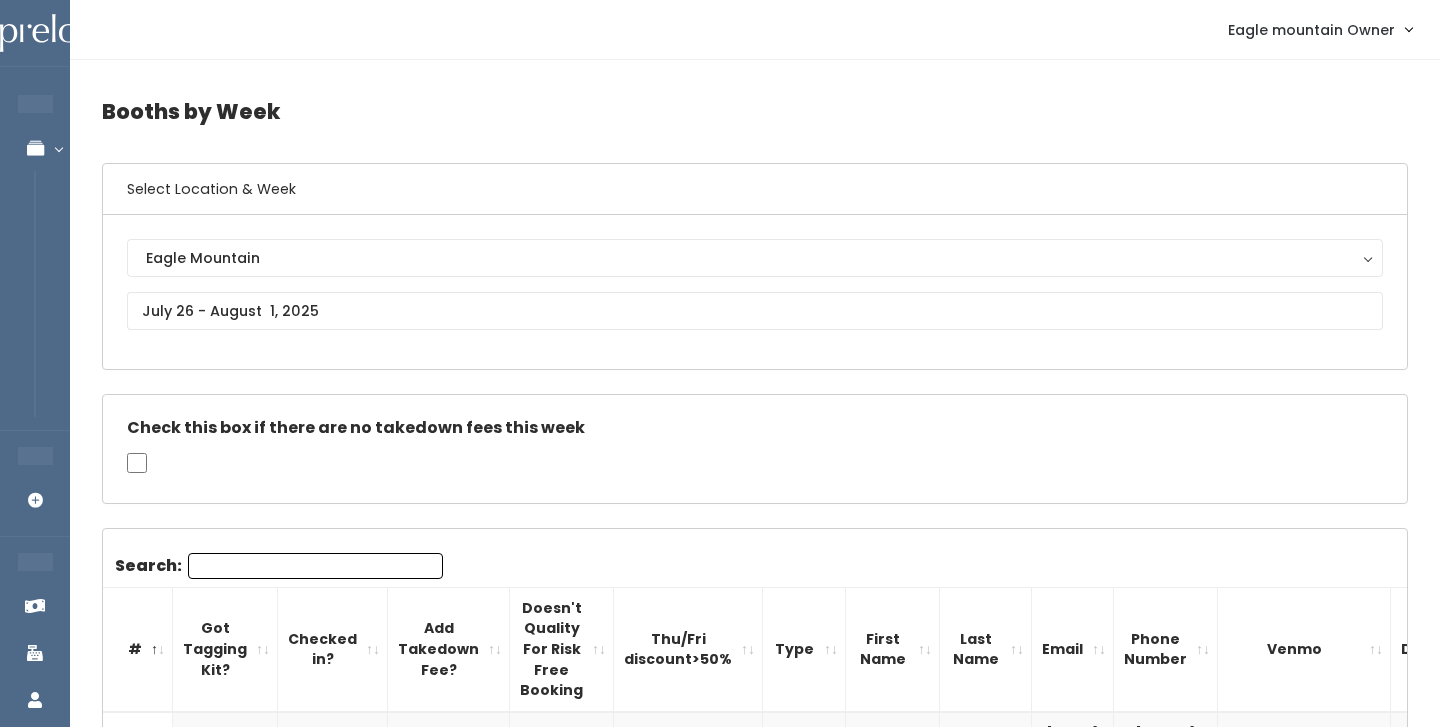 scroll, scrollTop: 0, scrollLeft: 0, axis: both 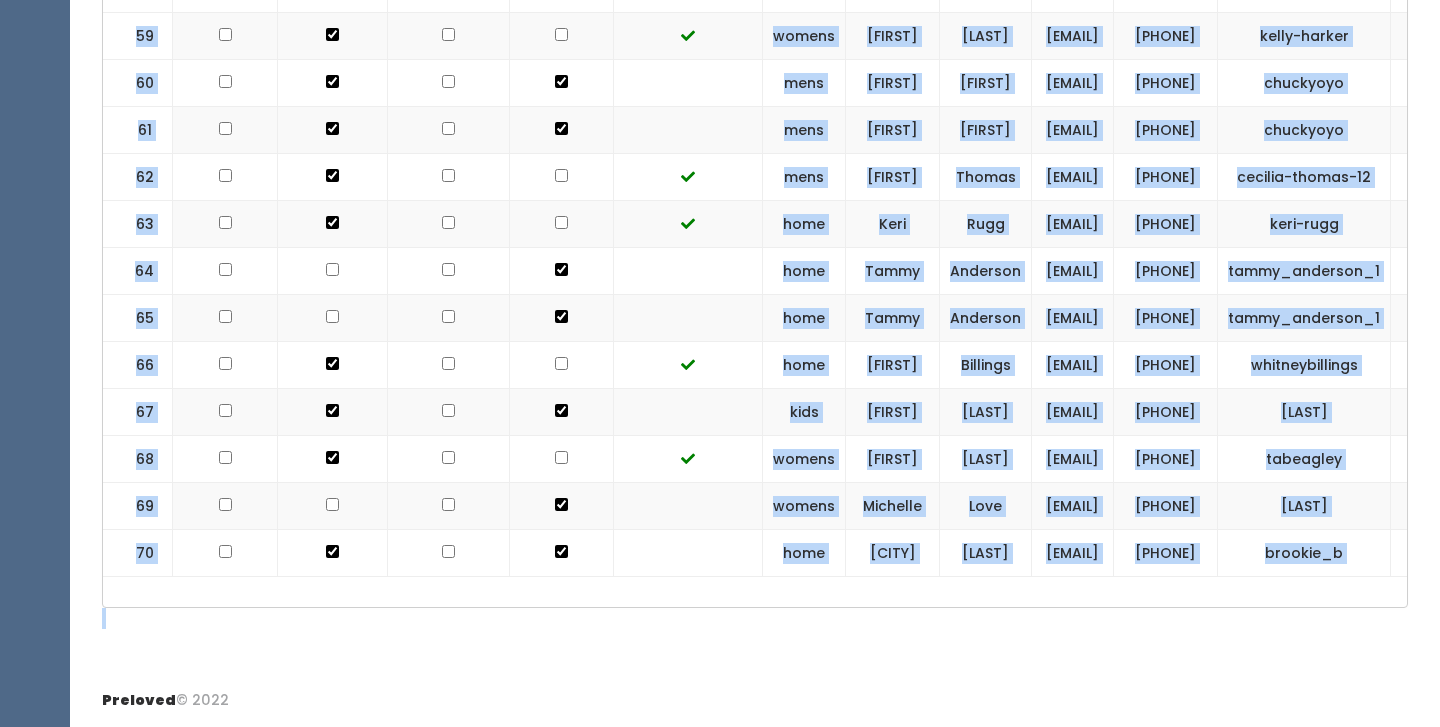 drag, startPoint x: 117, startPoint y: 567, endPoint x: 923, endPoint y: 648, distance: 810.0599 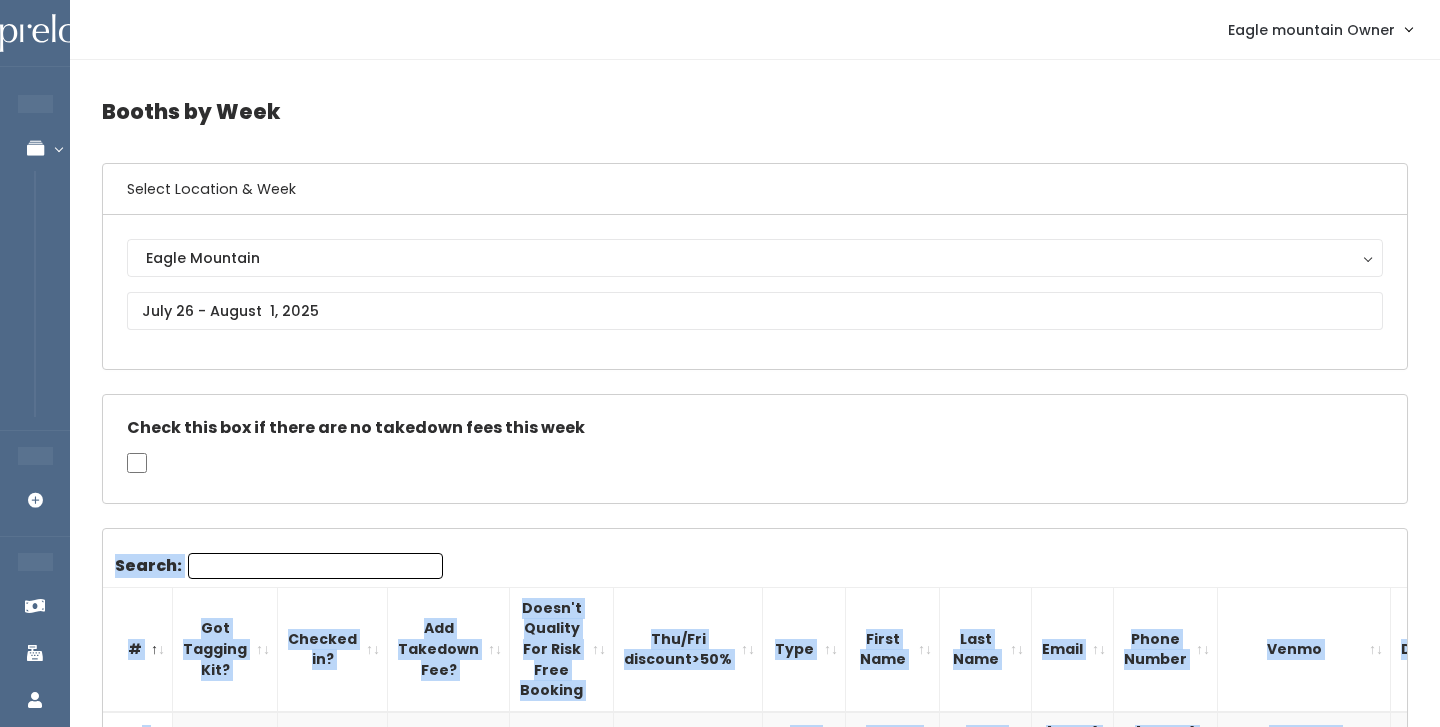 scroll, scrollTop: 0, scrollLeft: 0, axis: both 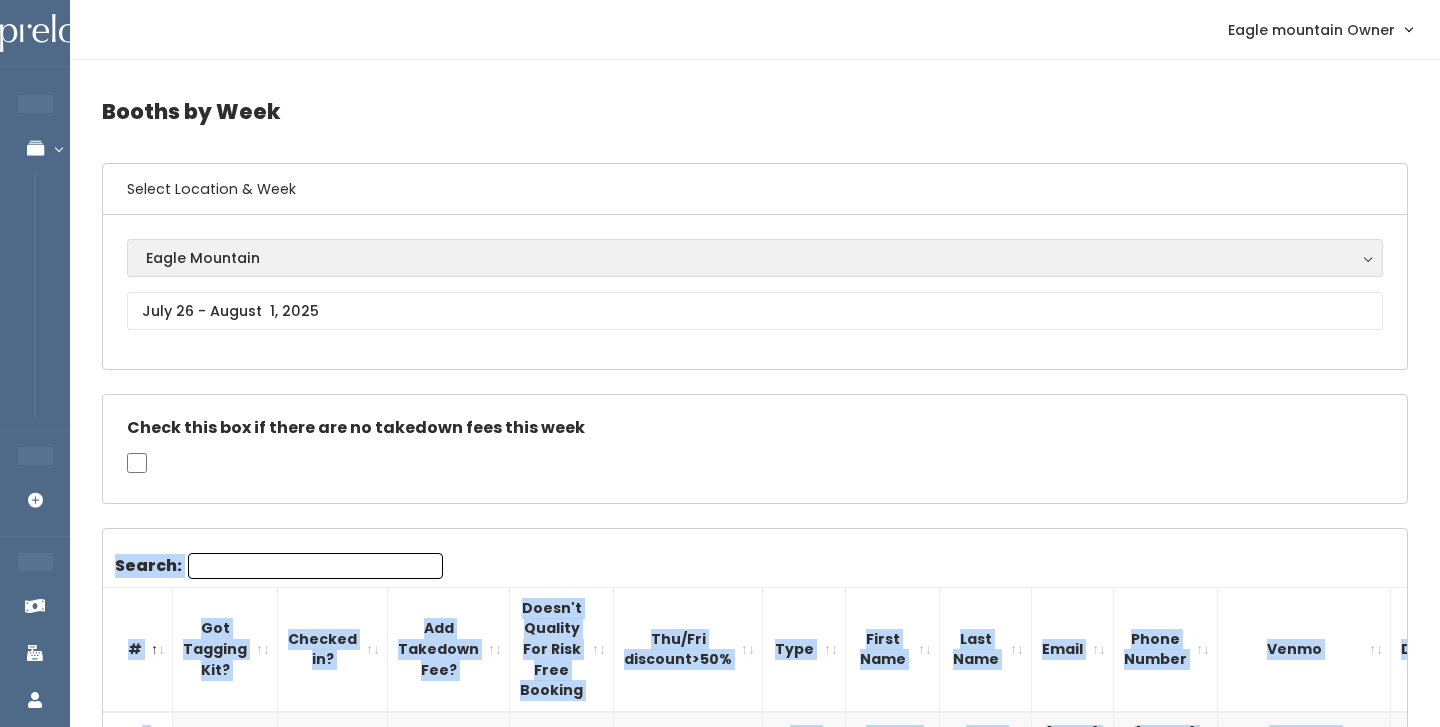 click on "Eagle Mountain" at bounding box center (755, 258) 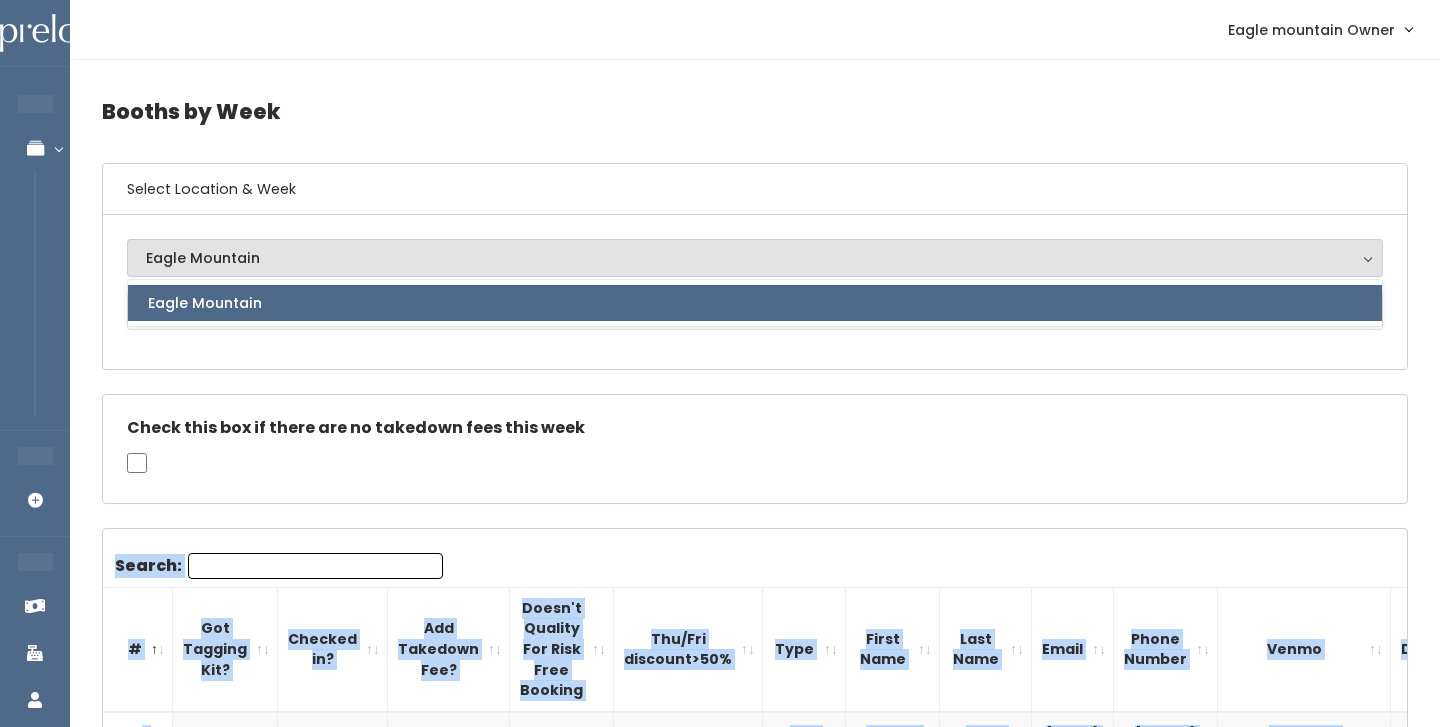 click on "Select Location & Week" at bounding box center [755, 189] 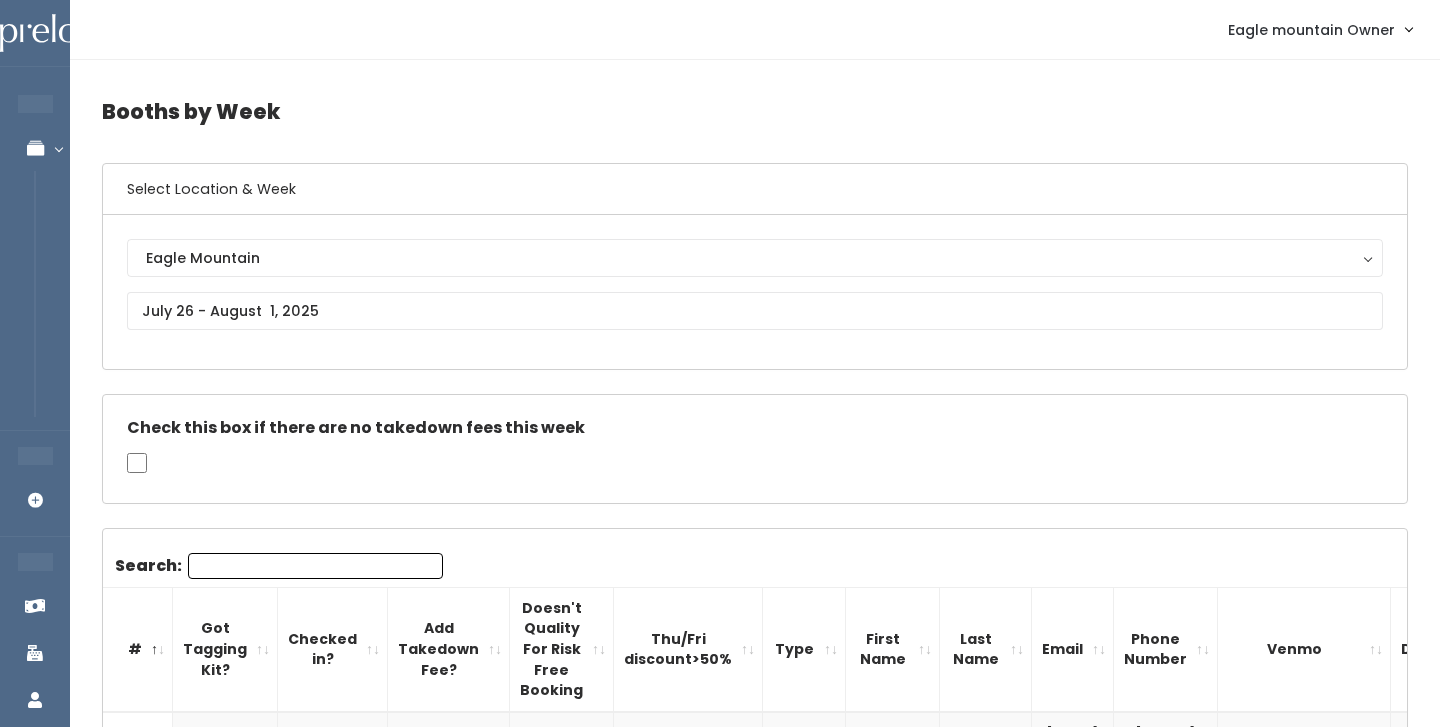 click on "Check this box if there are no takedown fees this week" at bounding box center (755, 449) 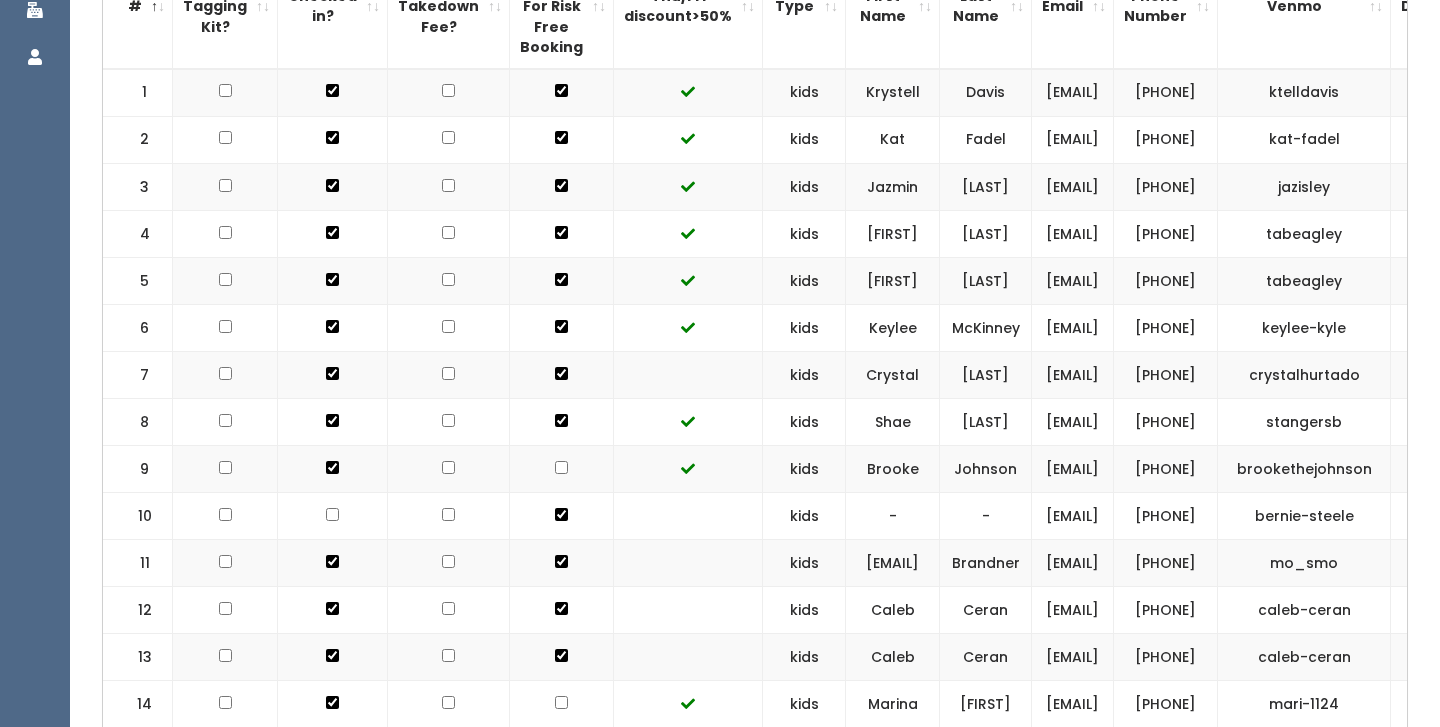 scroll, scrollTop: 651, scrollLeft: 0, axis: vertical 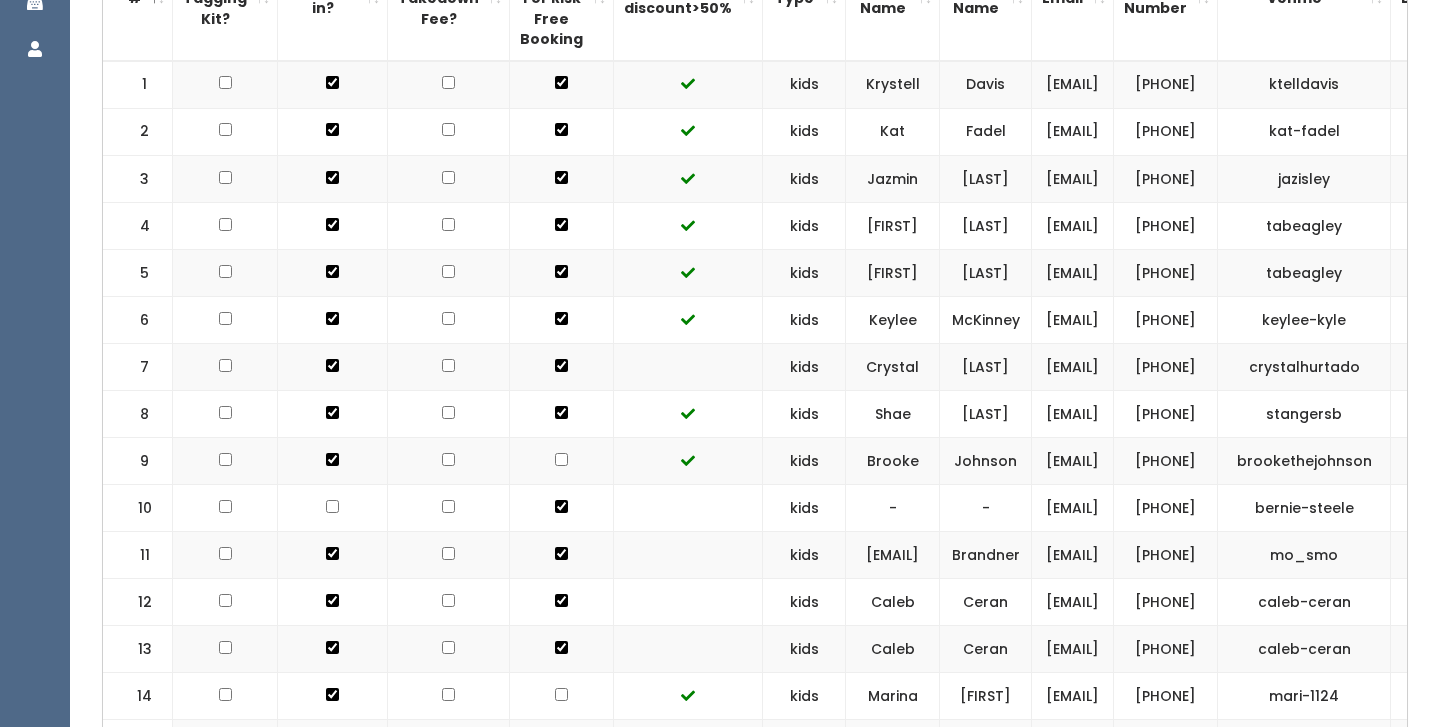 click at bounding box center [561, 82] 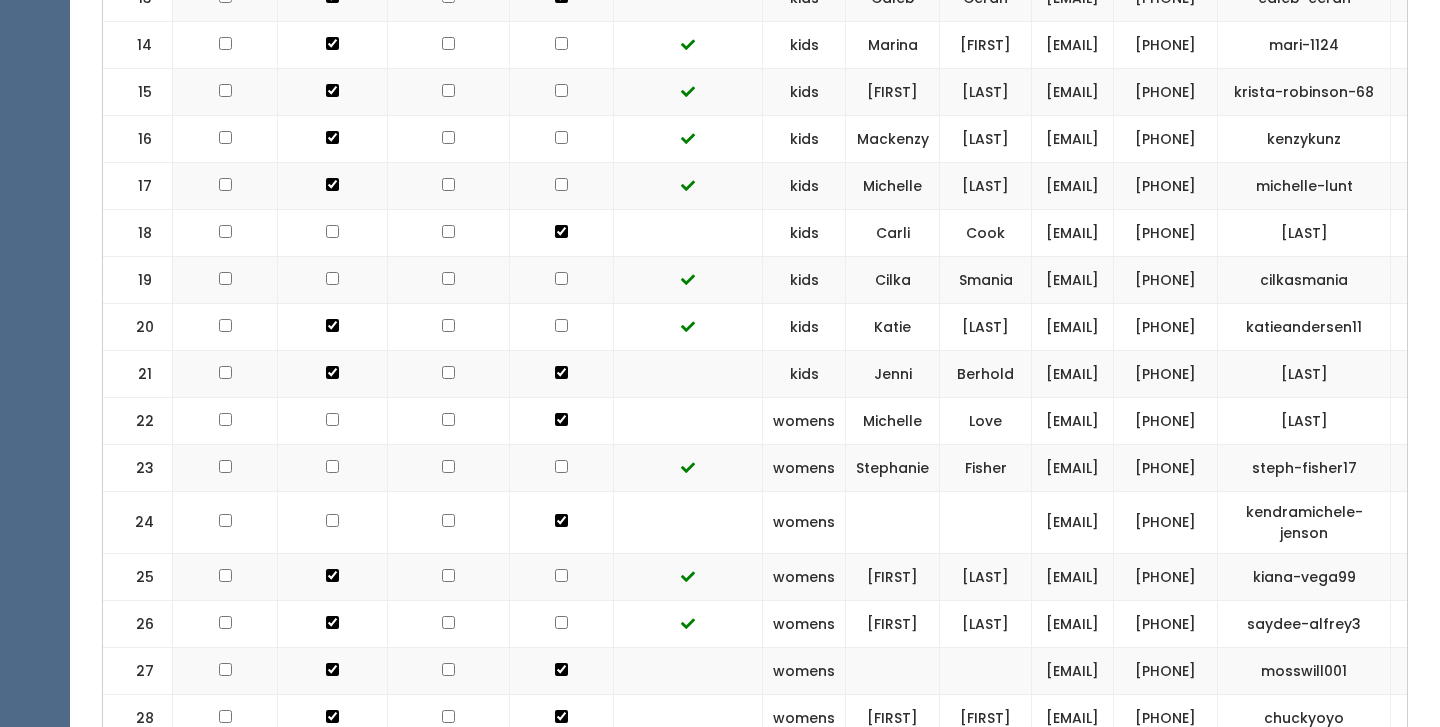 scroll, scrollTop: 1304, scrollLeft: 0, axis: vertical 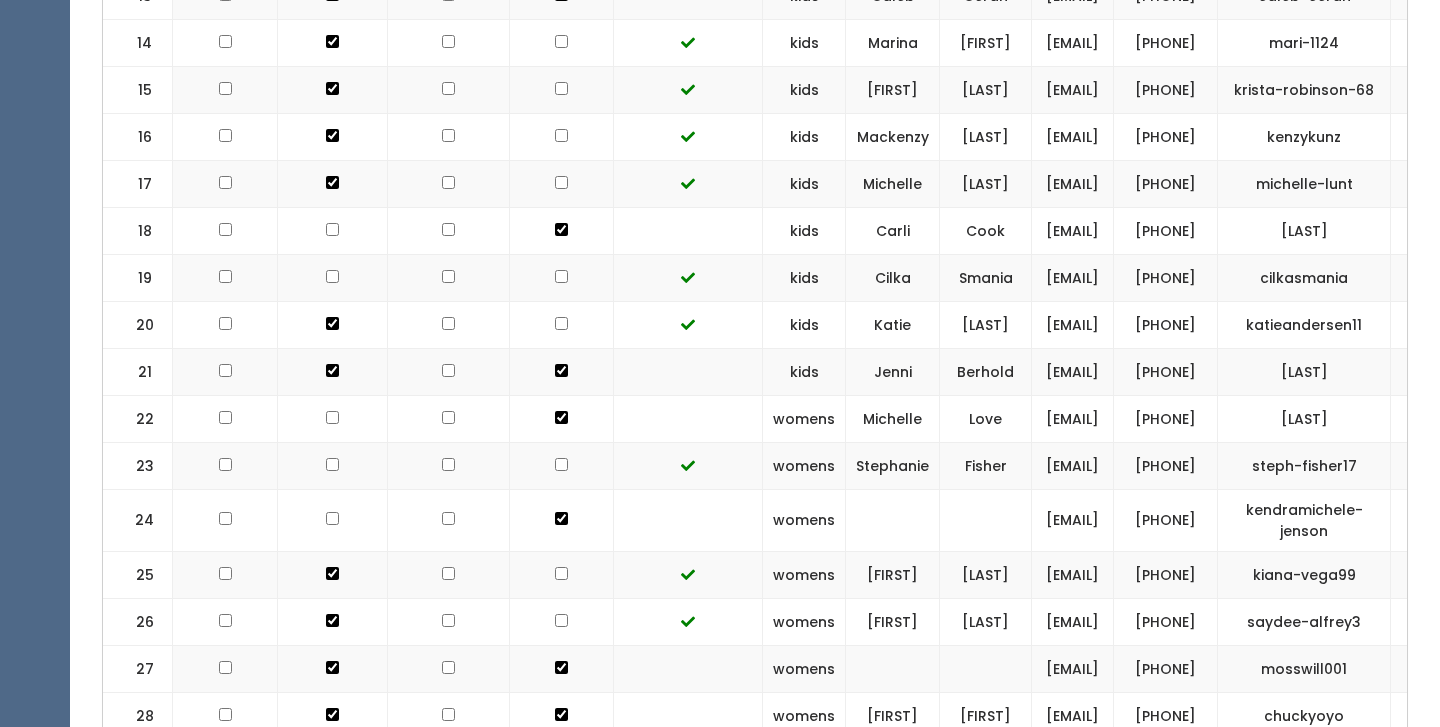 click at bounding box center [561, -524] 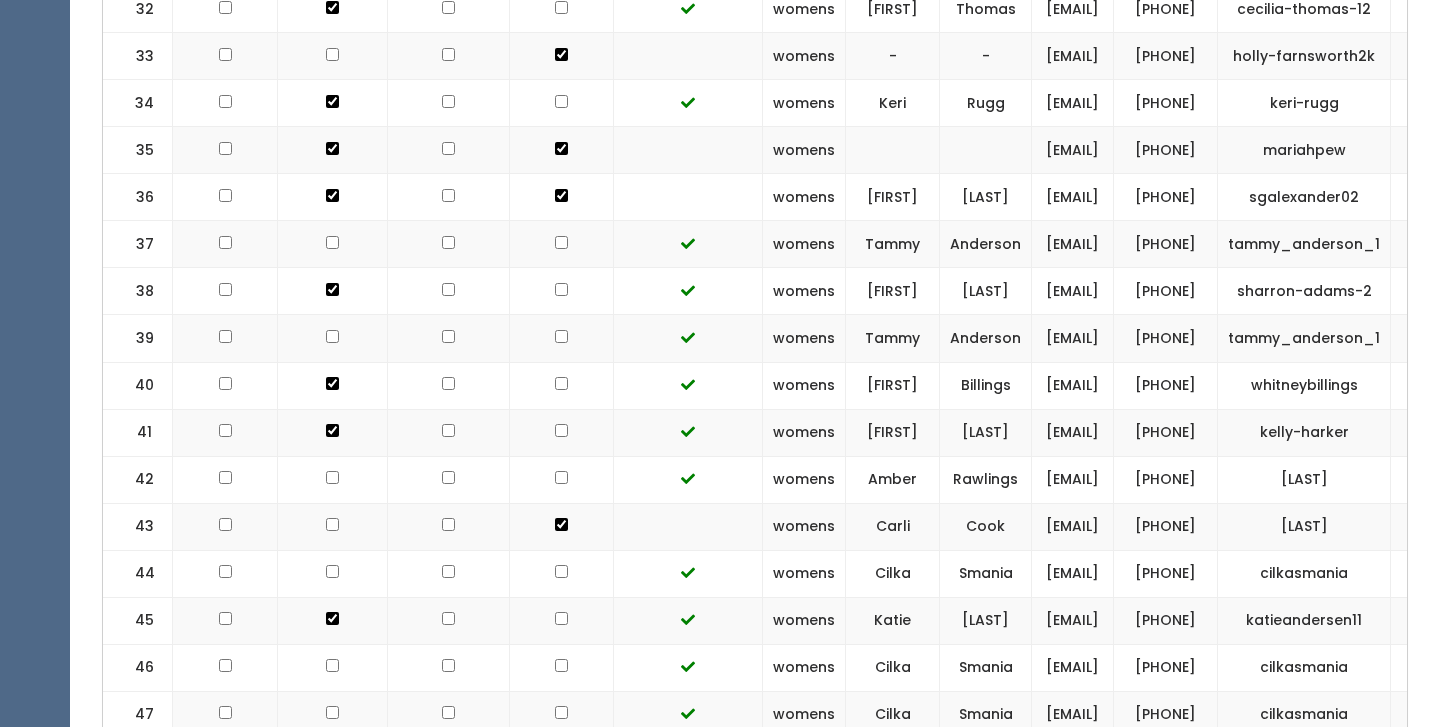 scroll, scrollTop: 2199, scrollLeft: 0, axis: vertical 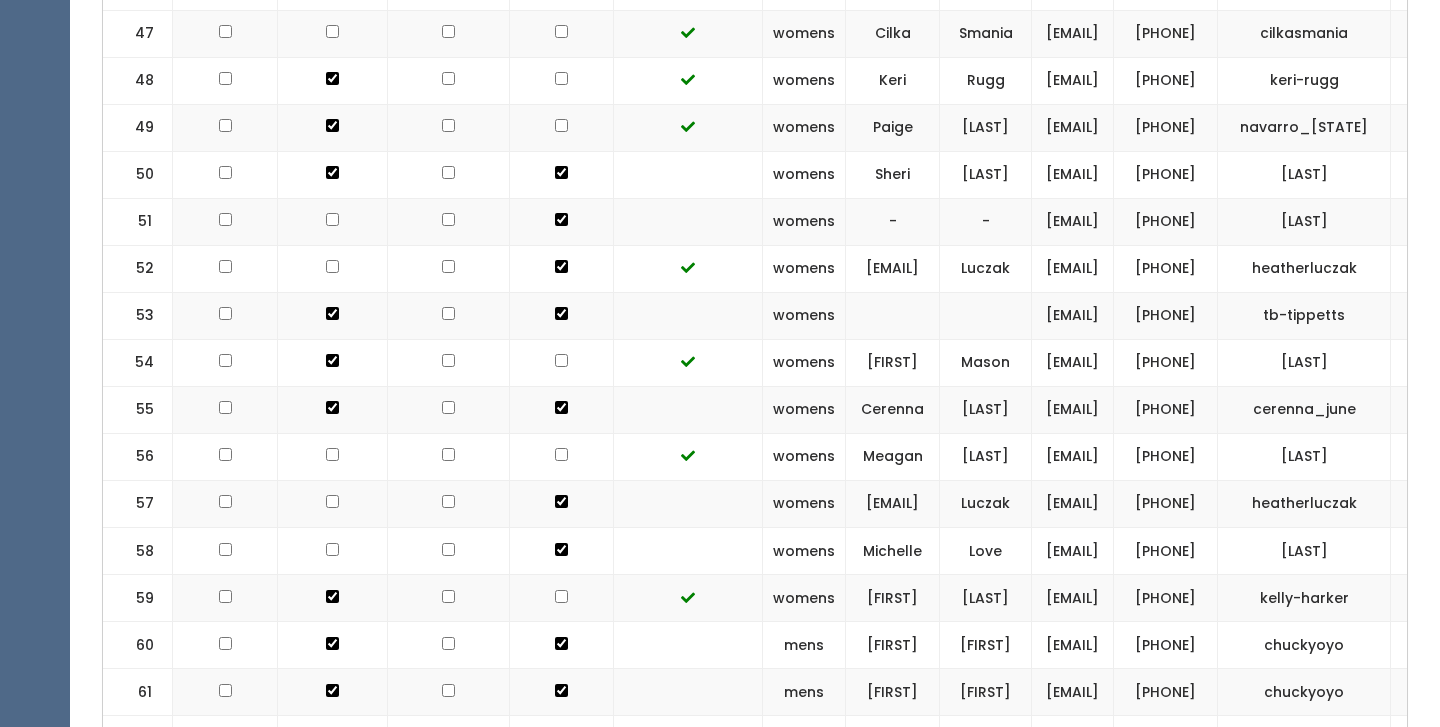 click at bounding box center (562, -61) 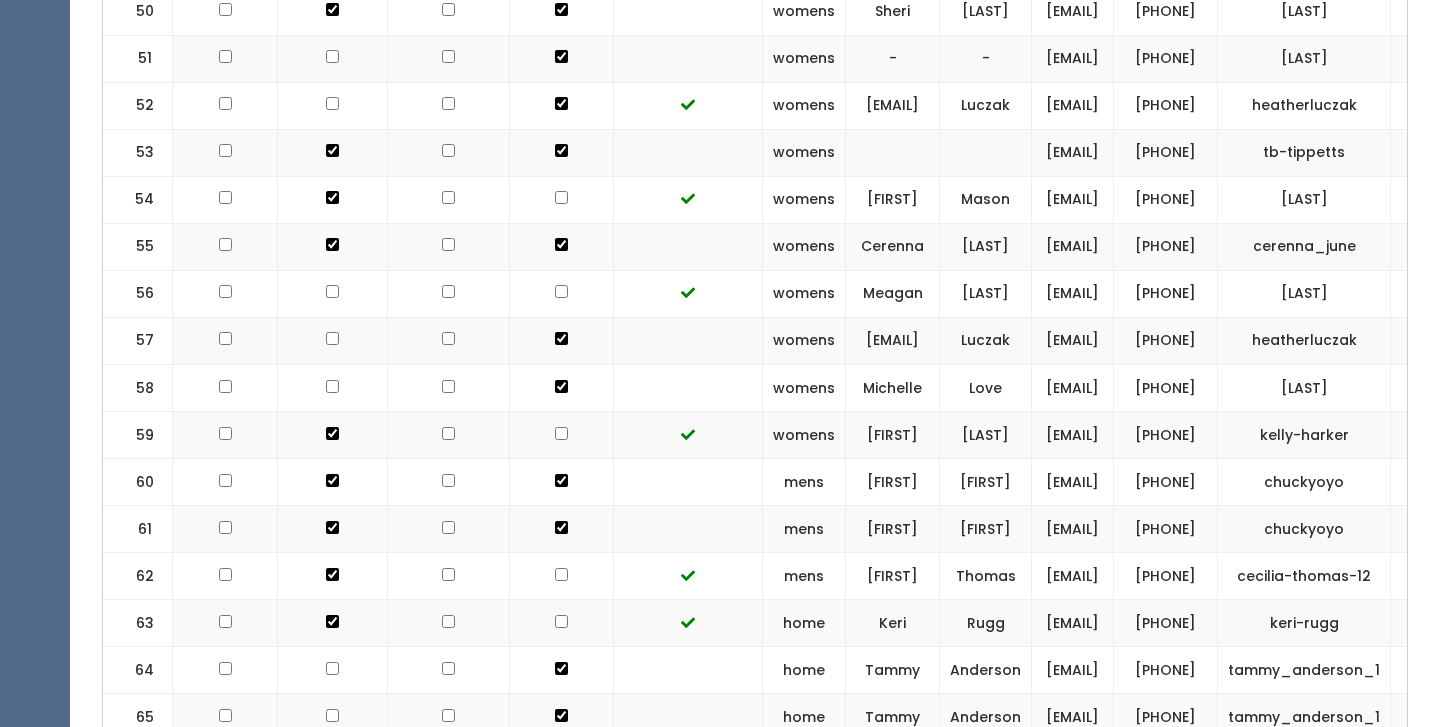 scroll, scrollTop: 3051, scrollLeft: 0, axis: vertical 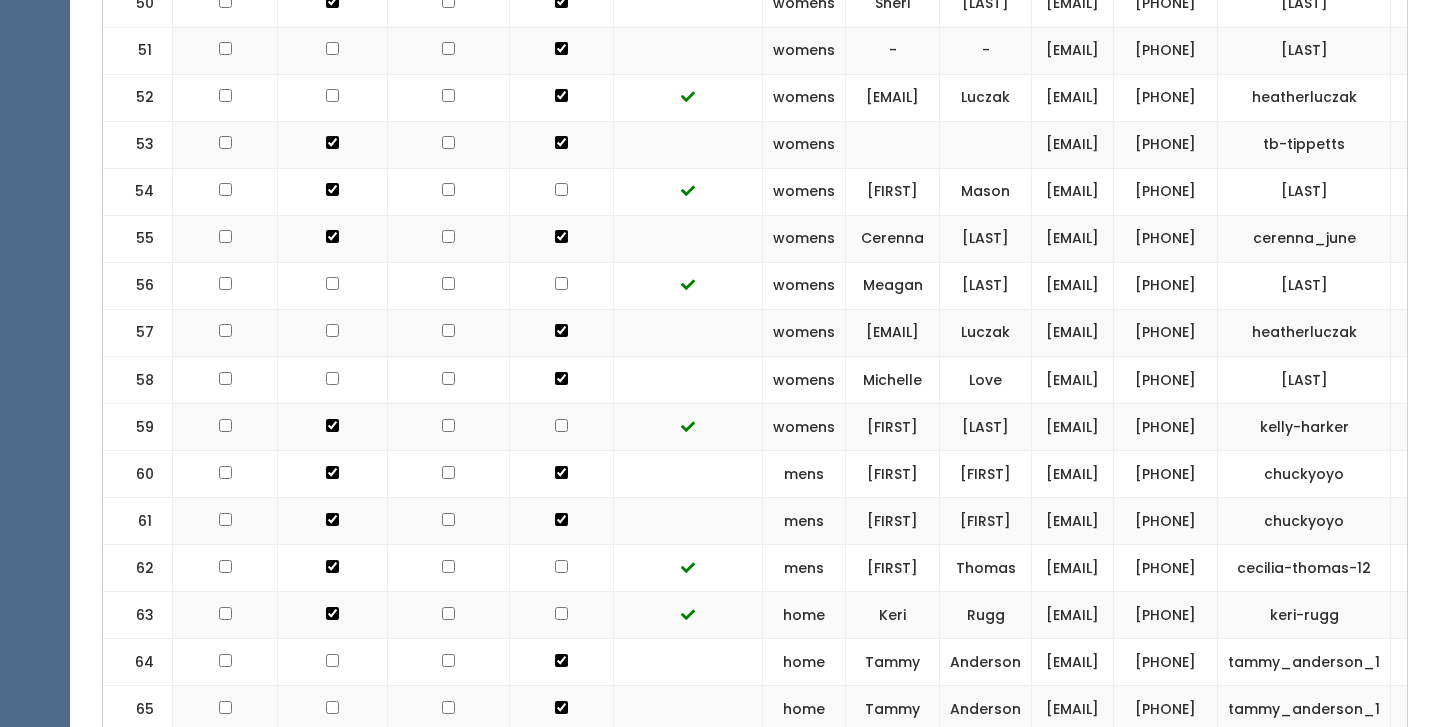 click at bounding box center [561, -2271] 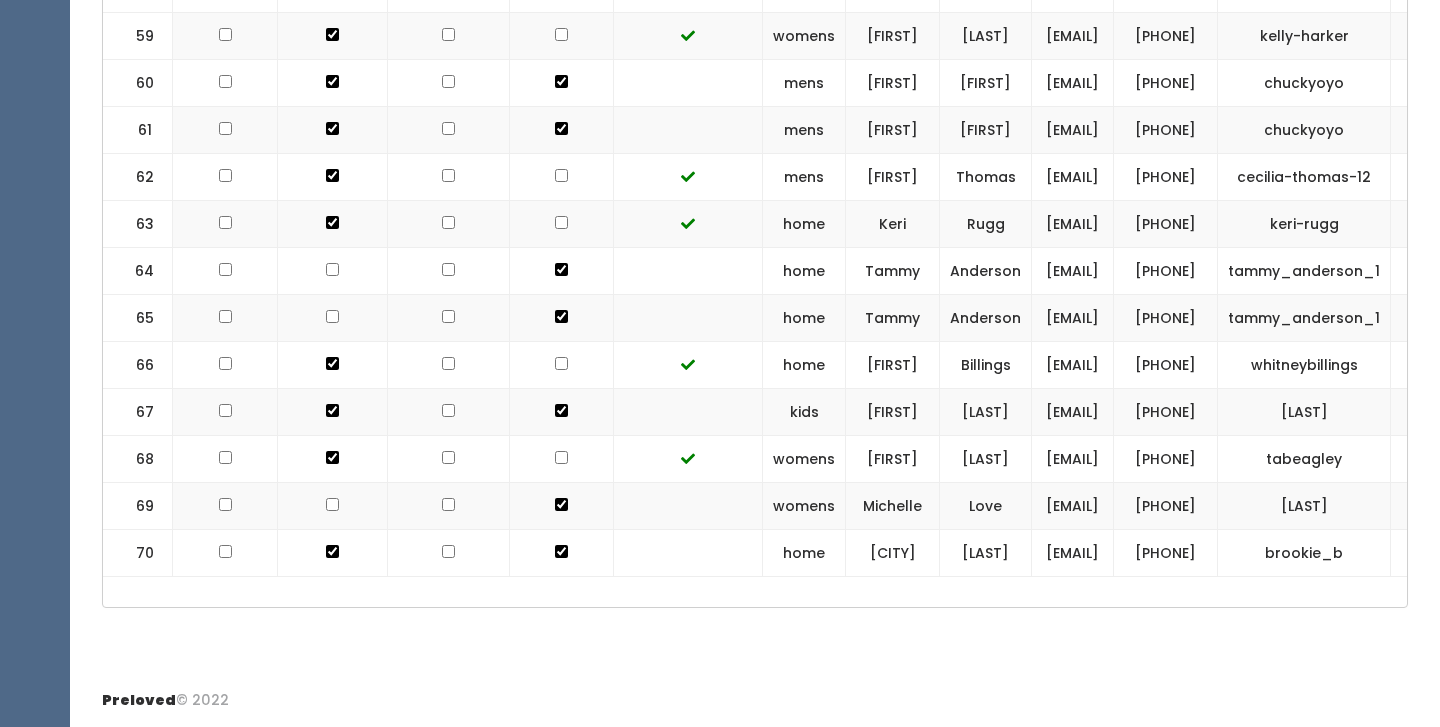 scroll, scrollTop: 3870, scrollLeft: 0, axis: vertical 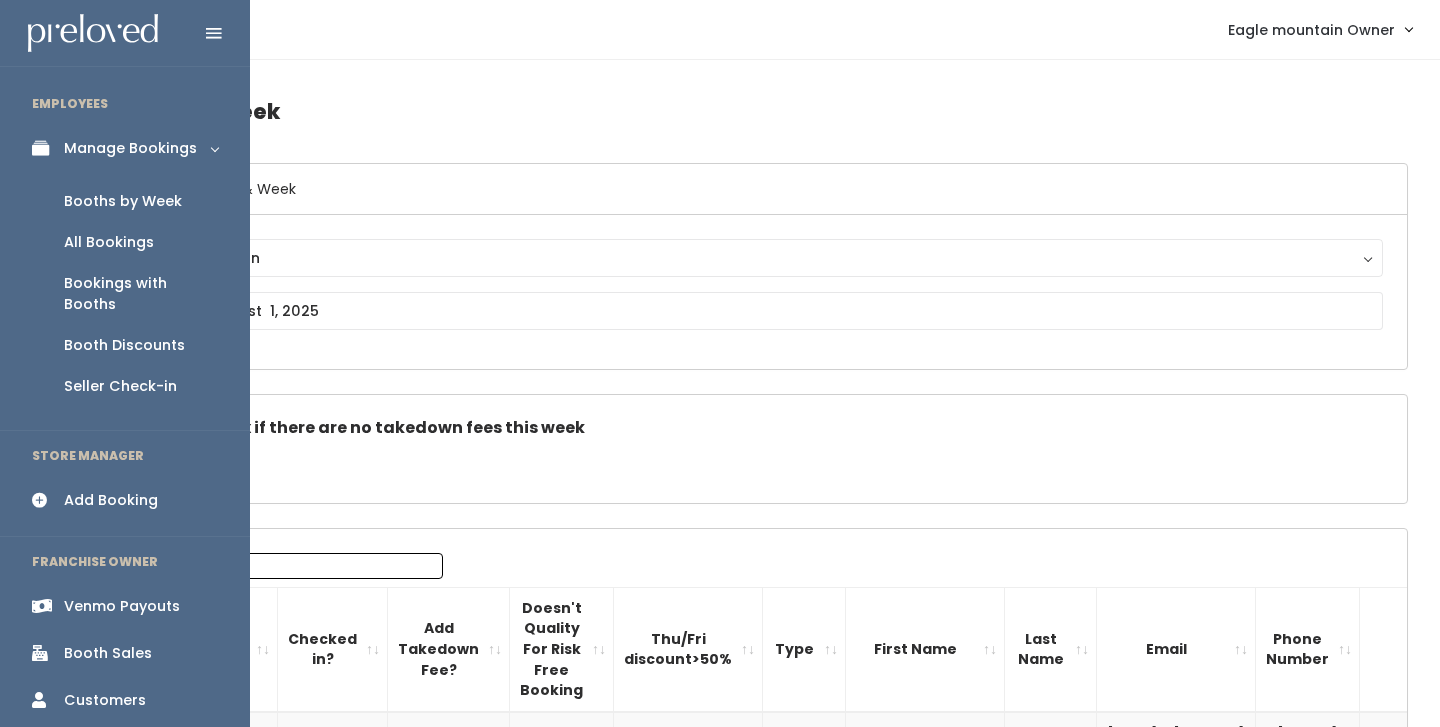 click on "Venmo Payouts" at bounding box center (125, 606) 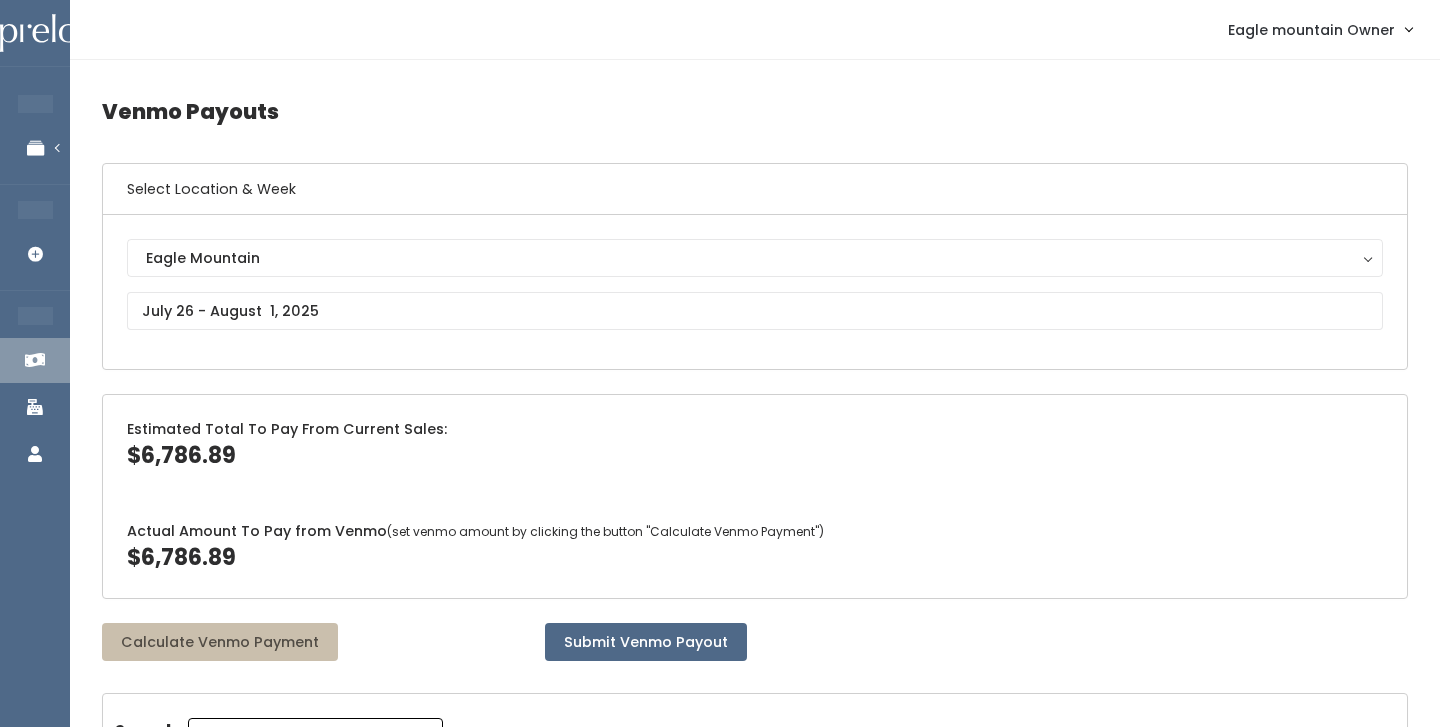 scroll, scrollTop: 0, scrollLeft: 0, axis: both 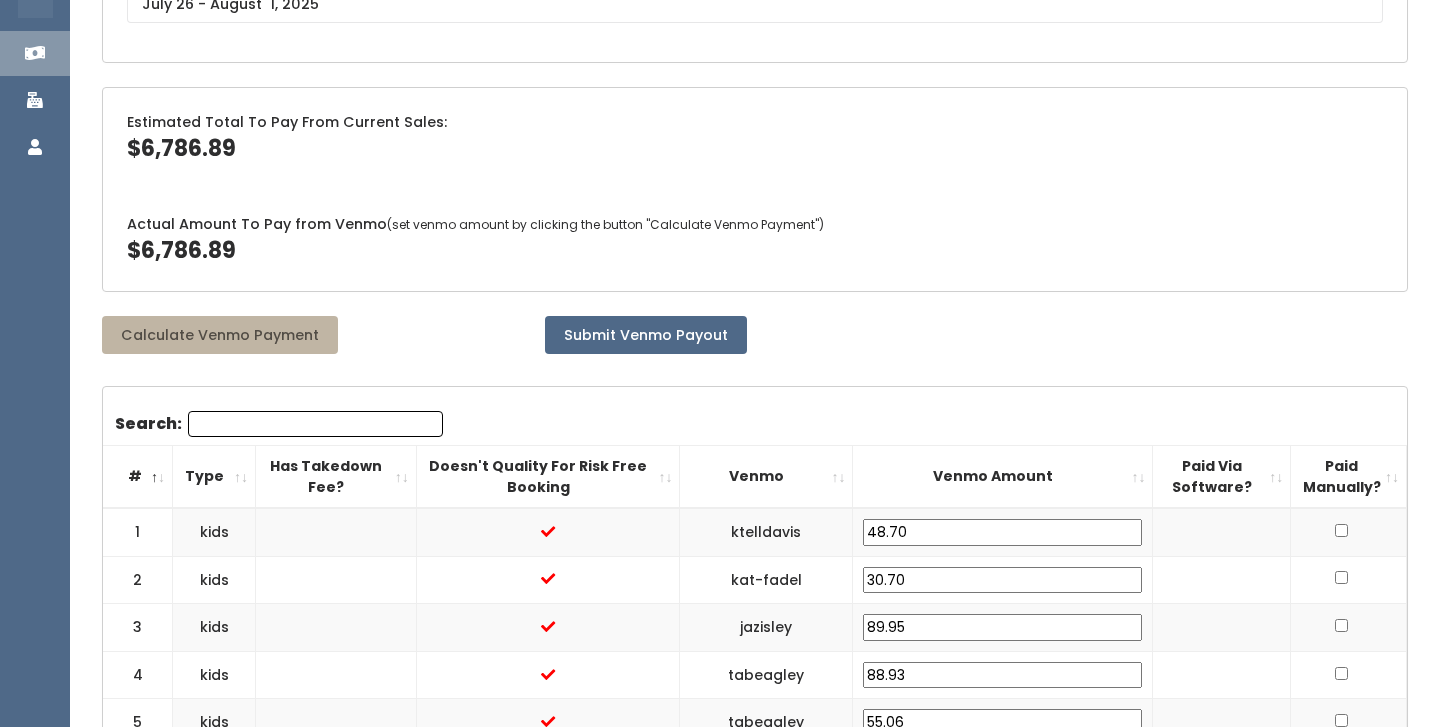 click on "Calculate Venmo Payment" at bounding box center (220, 335) 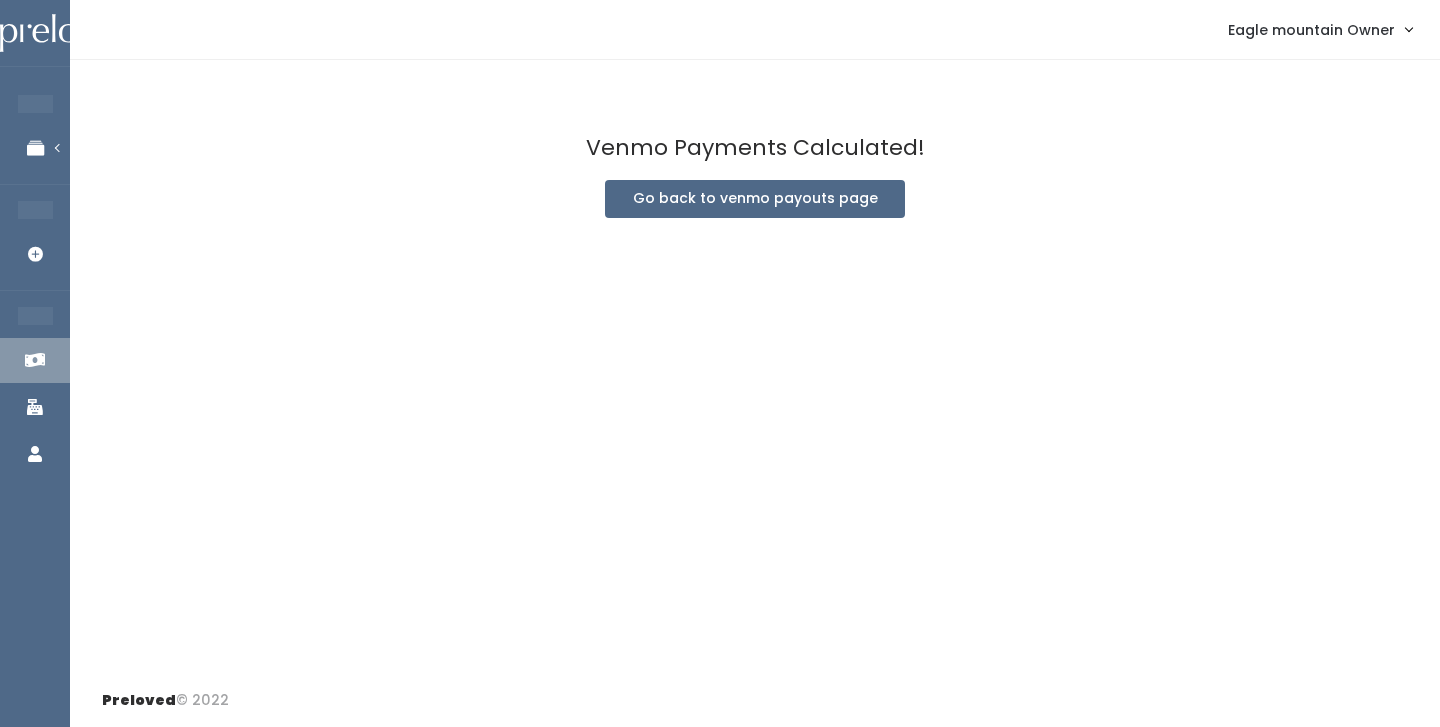 scroll, scrollTop: 0, scrollLeft: 0, axis: both 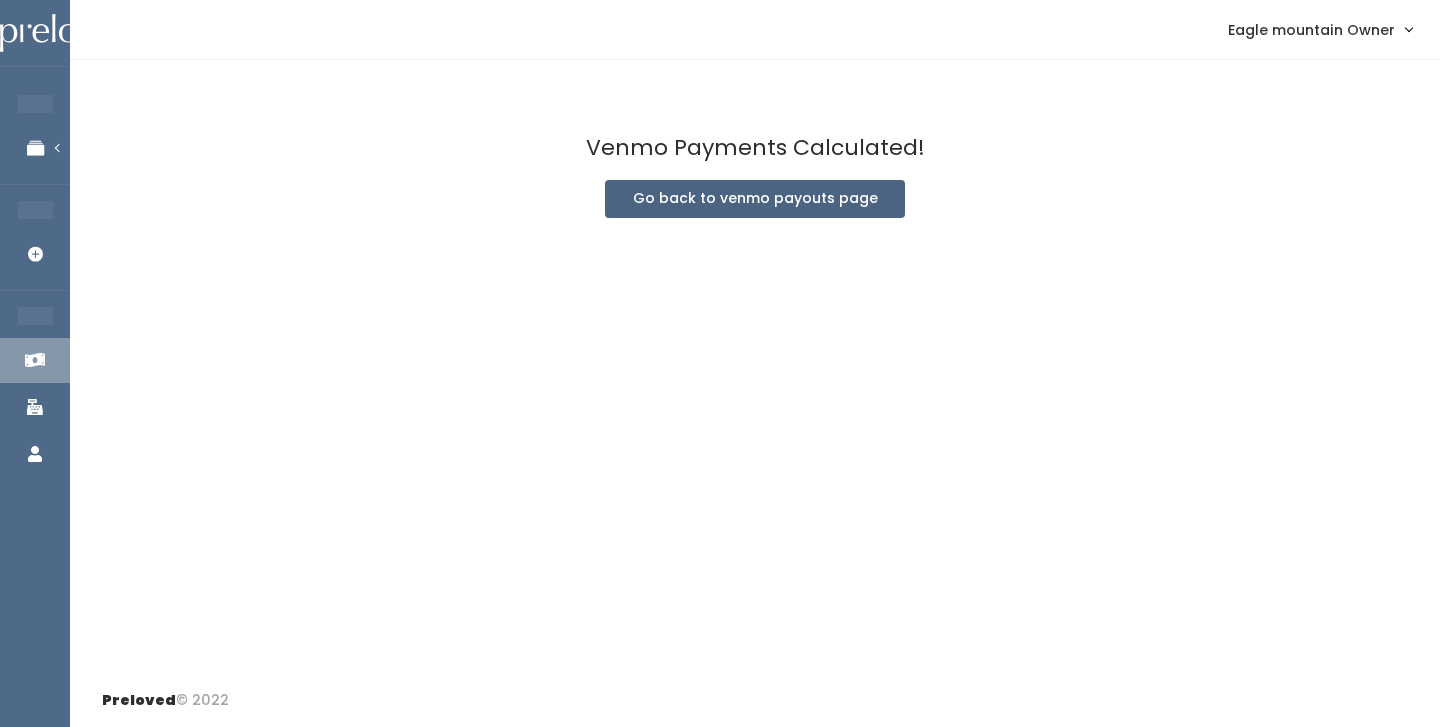 click on "Go back to venmo payouts page" at bounding box center [755, 199] 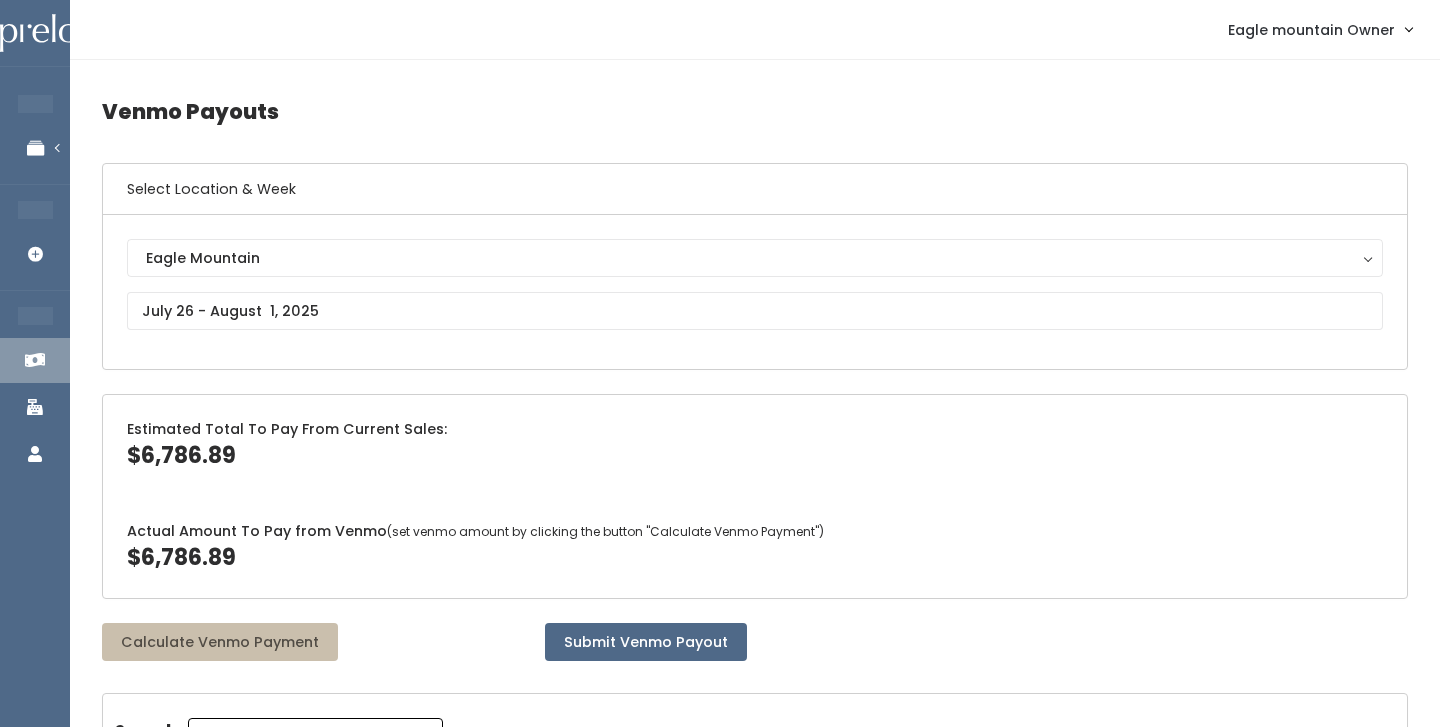 scroll, scrollTop: 0, scrollLeft: 0, axis: both 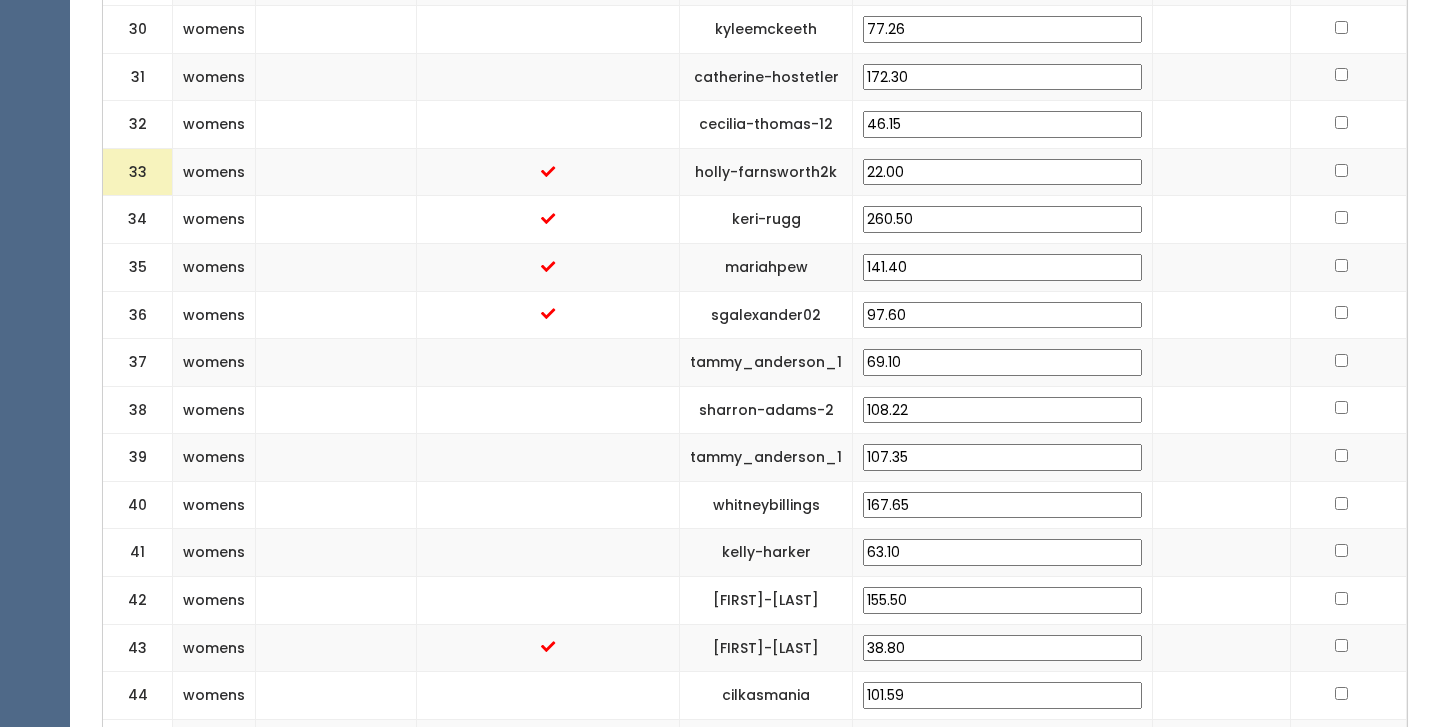 drag, startPoint x: 935, startPoint y: 173, endPoint x: 764, endPoint y: 188, distance: 171.65663 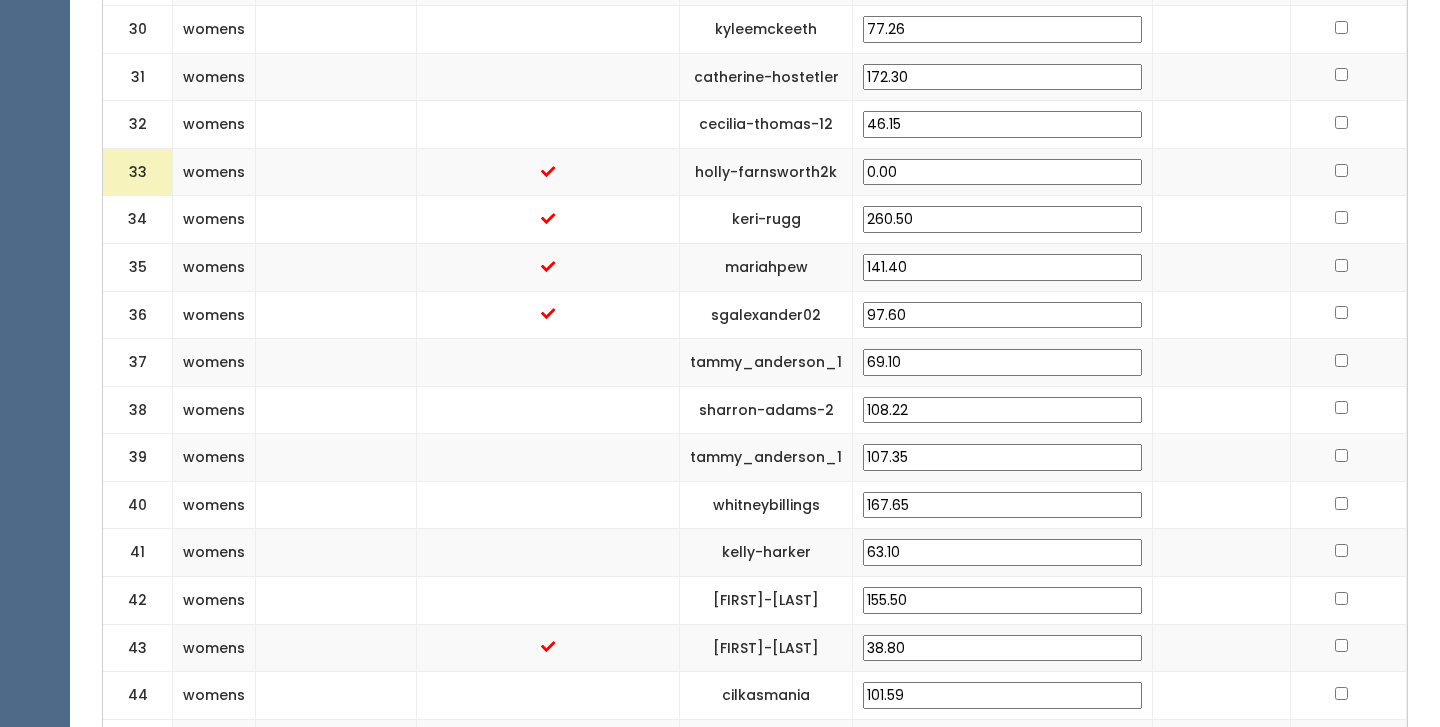 type on "0.00" 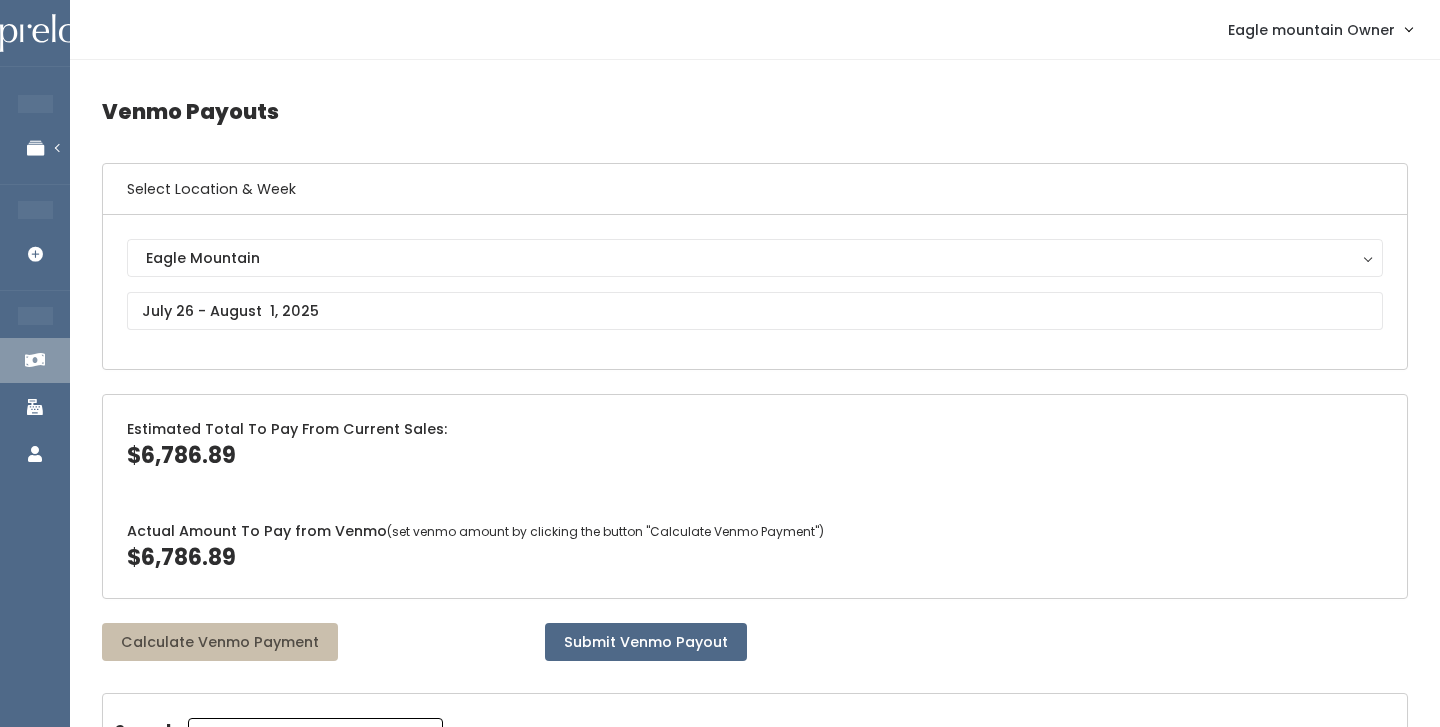 scroll, scrollTop: 0, scrollLeft: 0, axis: both 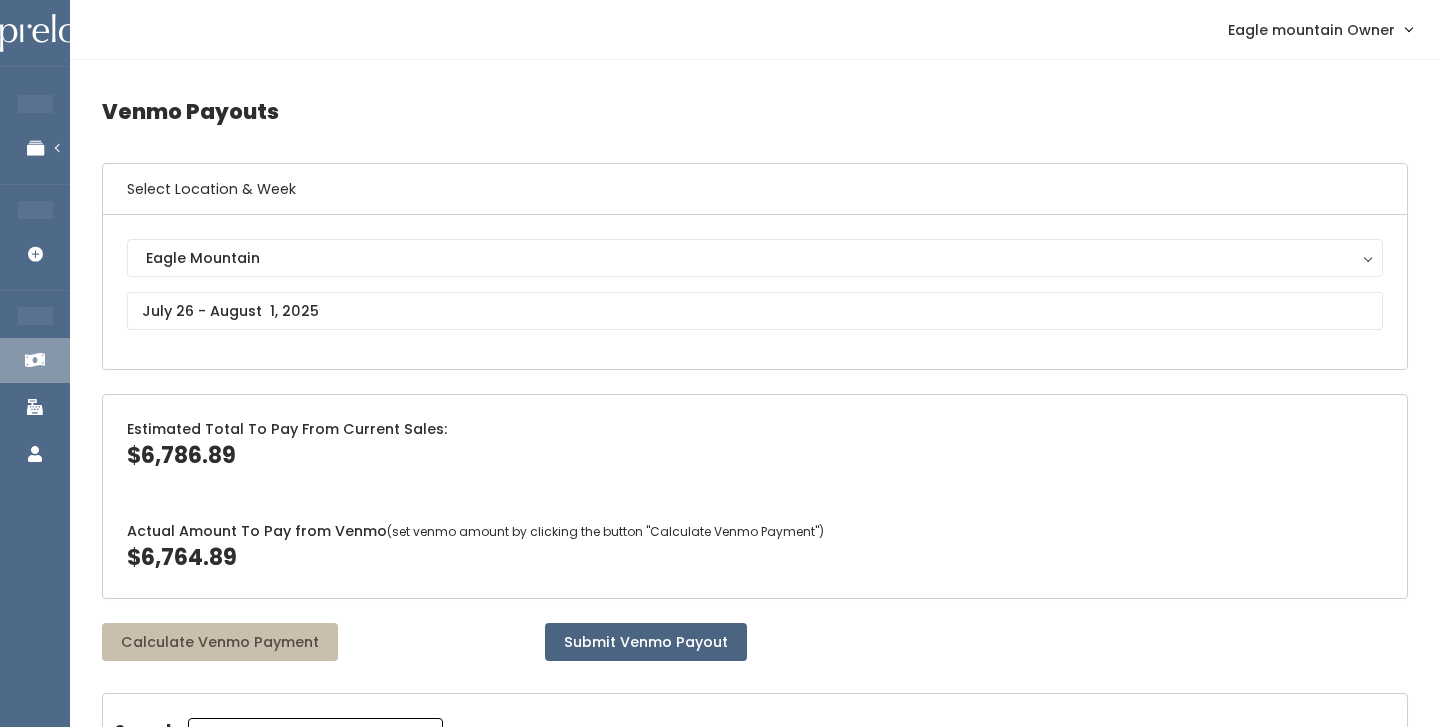 click on "Submit Venmo Payout" at bounding box center (646, 642) 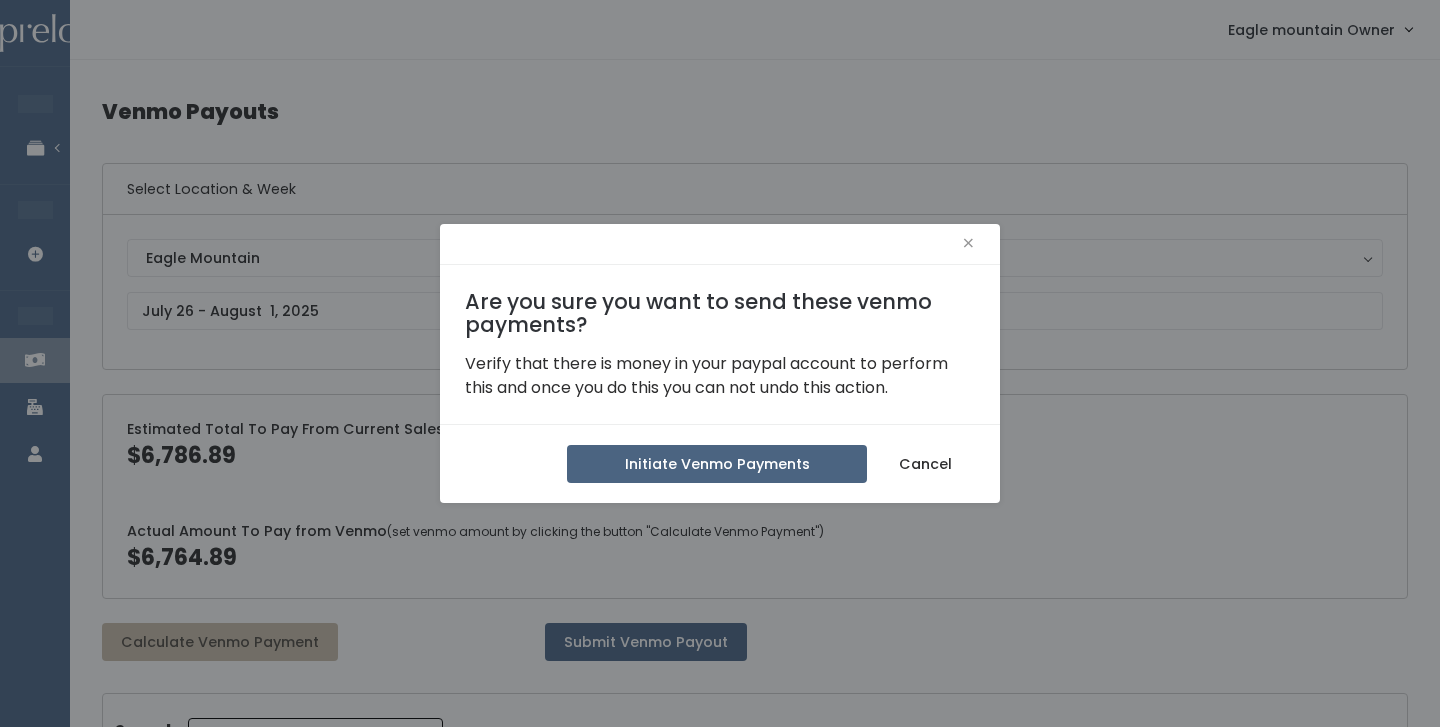 click on "Initiate Venmo Payments" at bounding box center (717, 464) 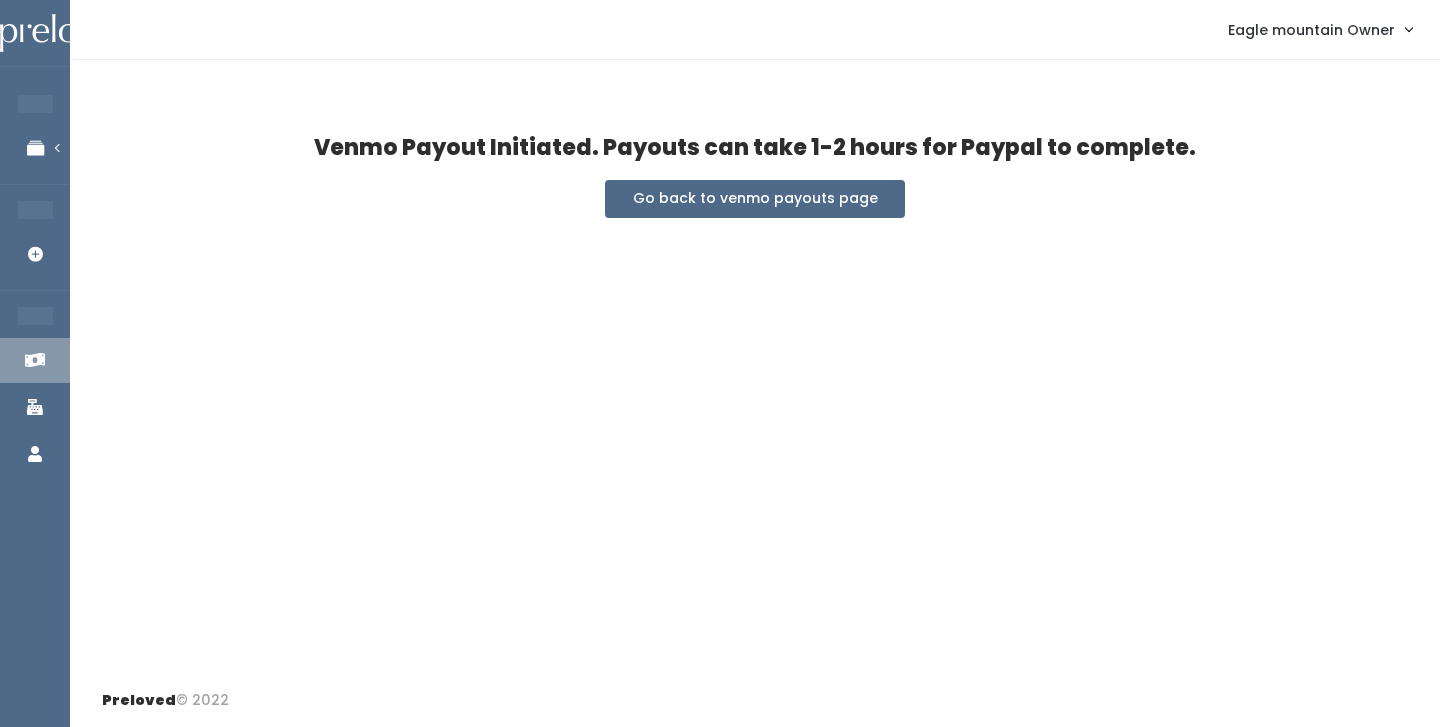 scroll, scrollTop: 0, scrollLeft: 0, axis: both 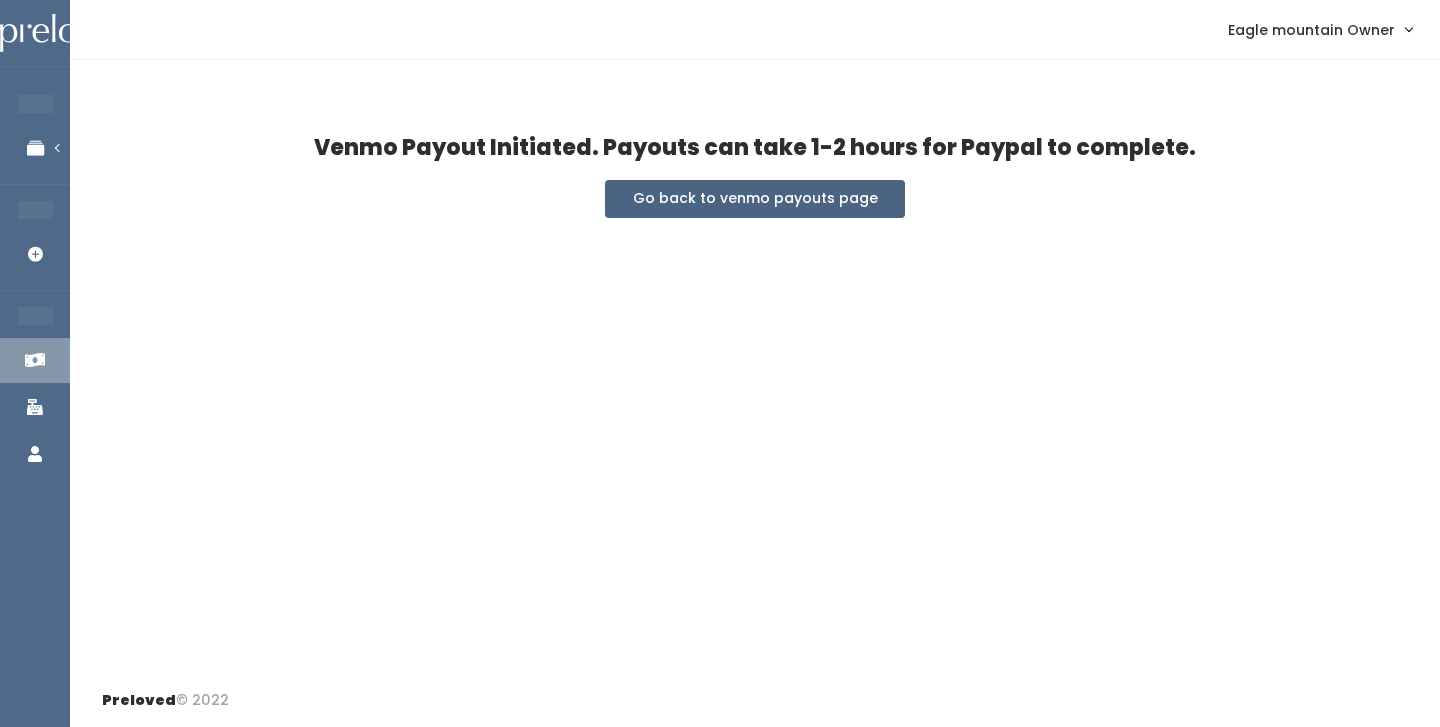 click on "Go back to venmo payouts page" at bounding box center (755, 199) 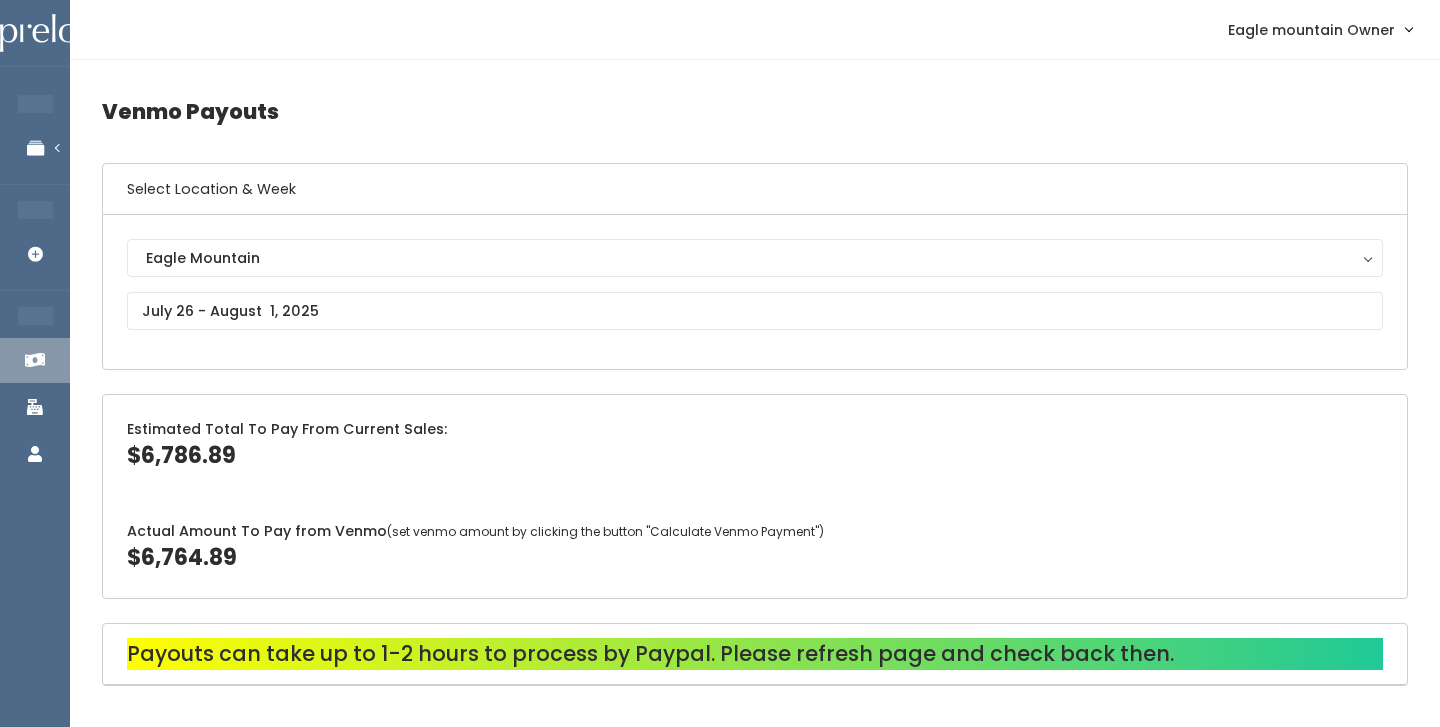 scroll, scrollTop: 0, scrollLeft: 0, axis: both 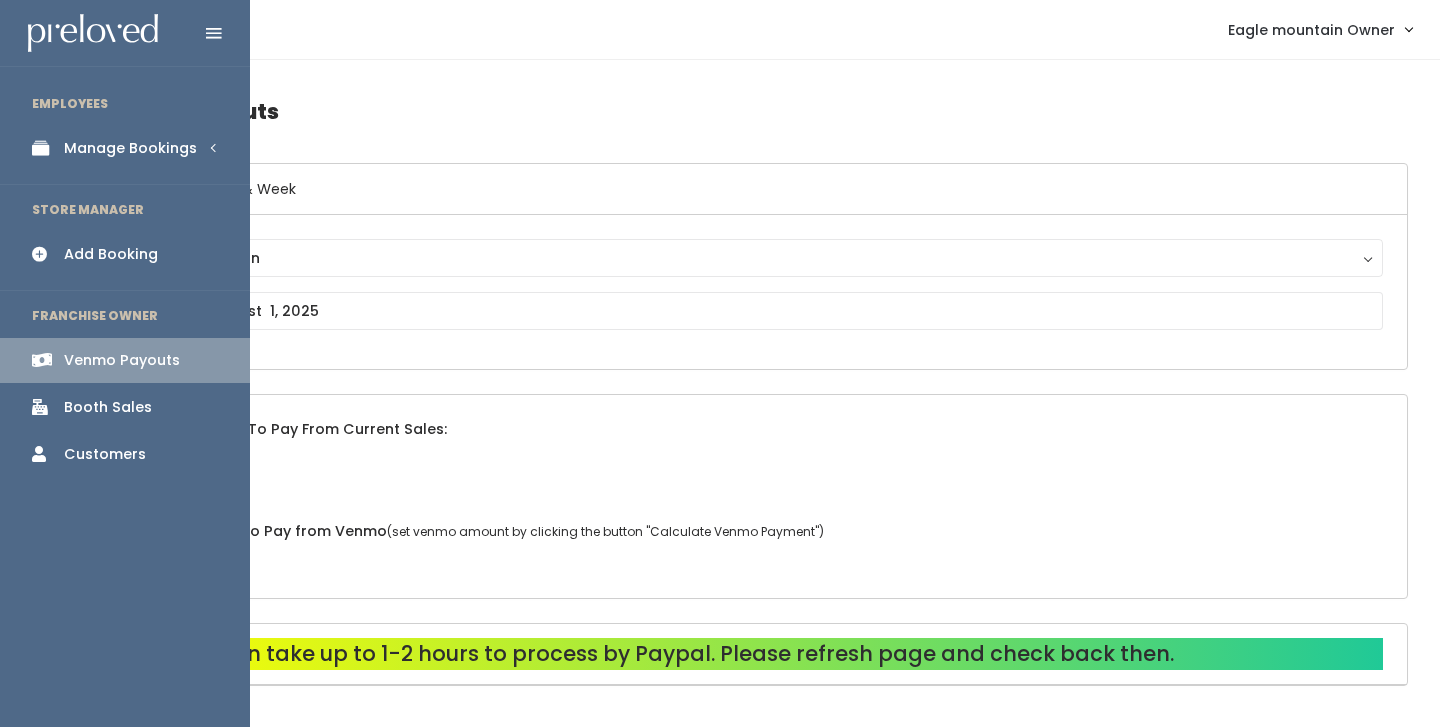 click on "Manage Bookings" at bounding box center (130, 148) 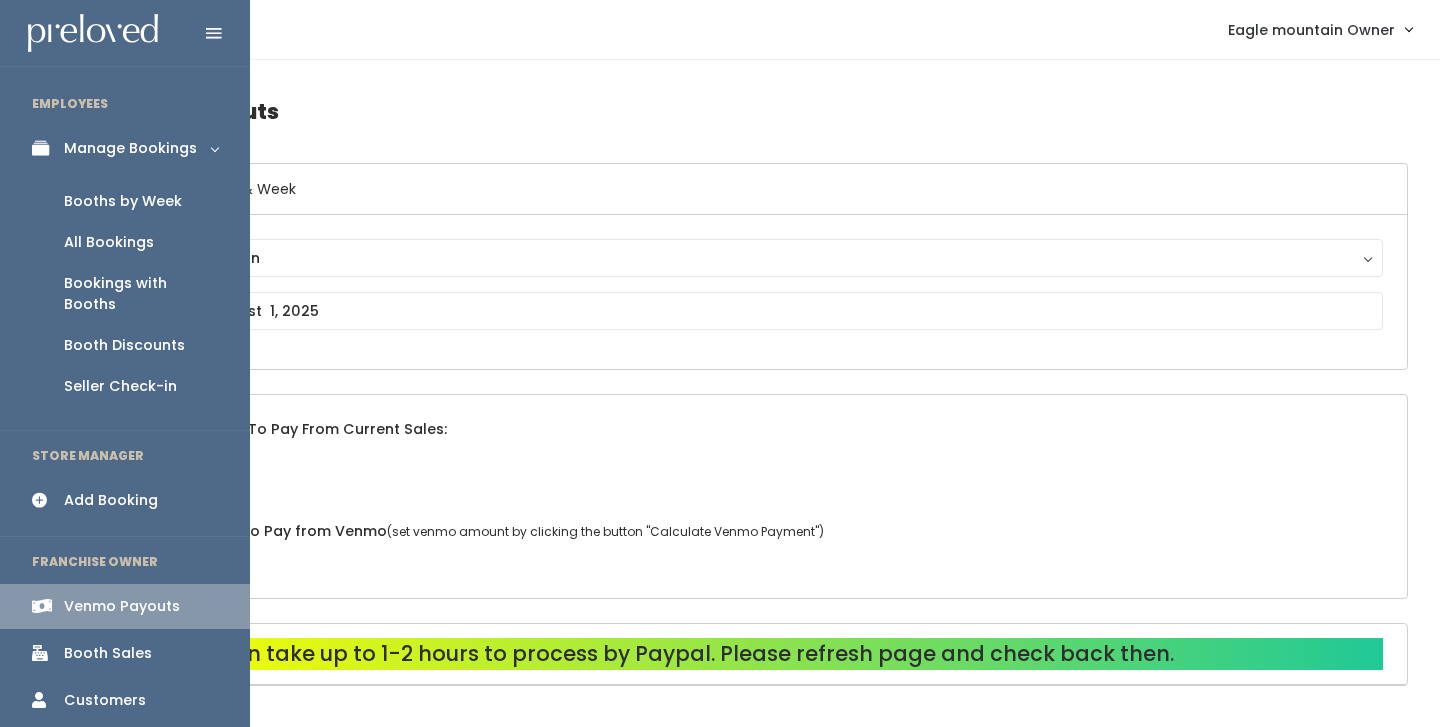 click on "Booths by Week" at bounding box center (123, 201) 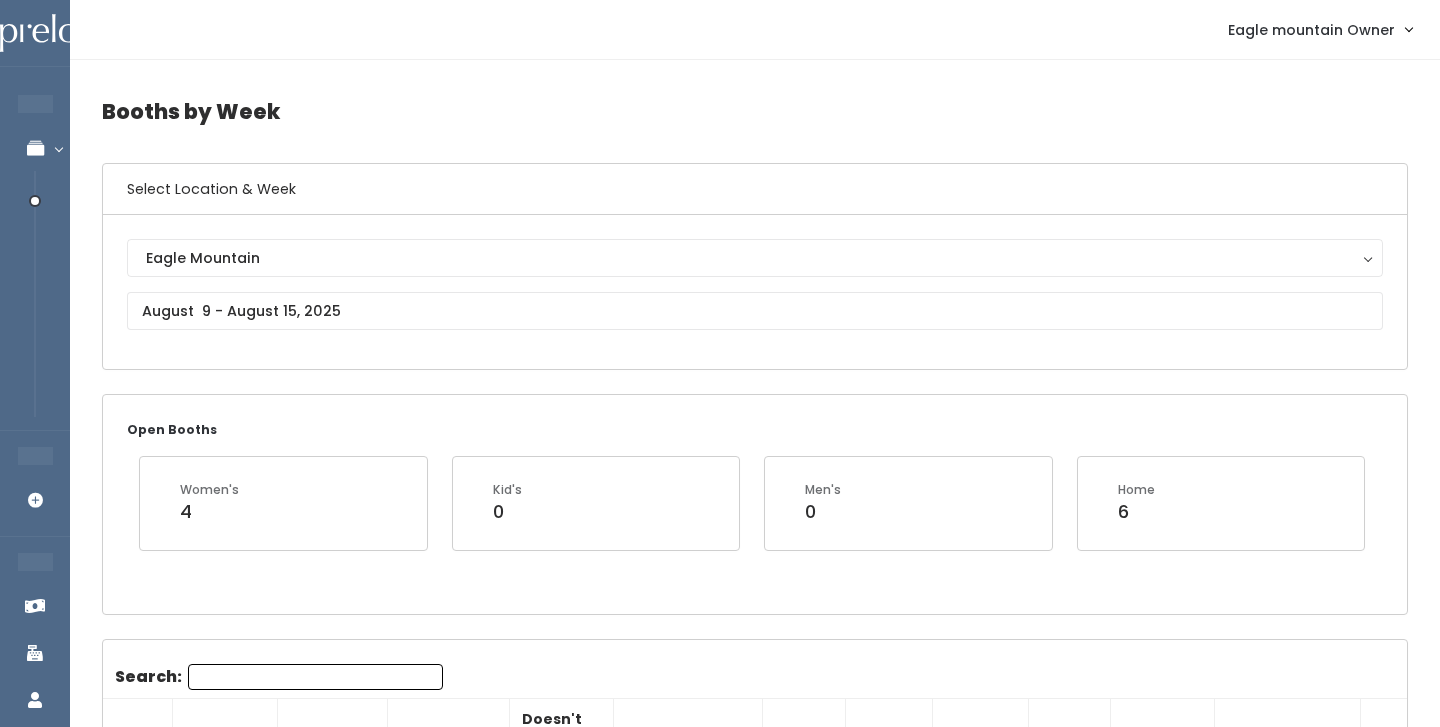 scroll, scrollTop: 0, scrollLeft: 0, axis: both 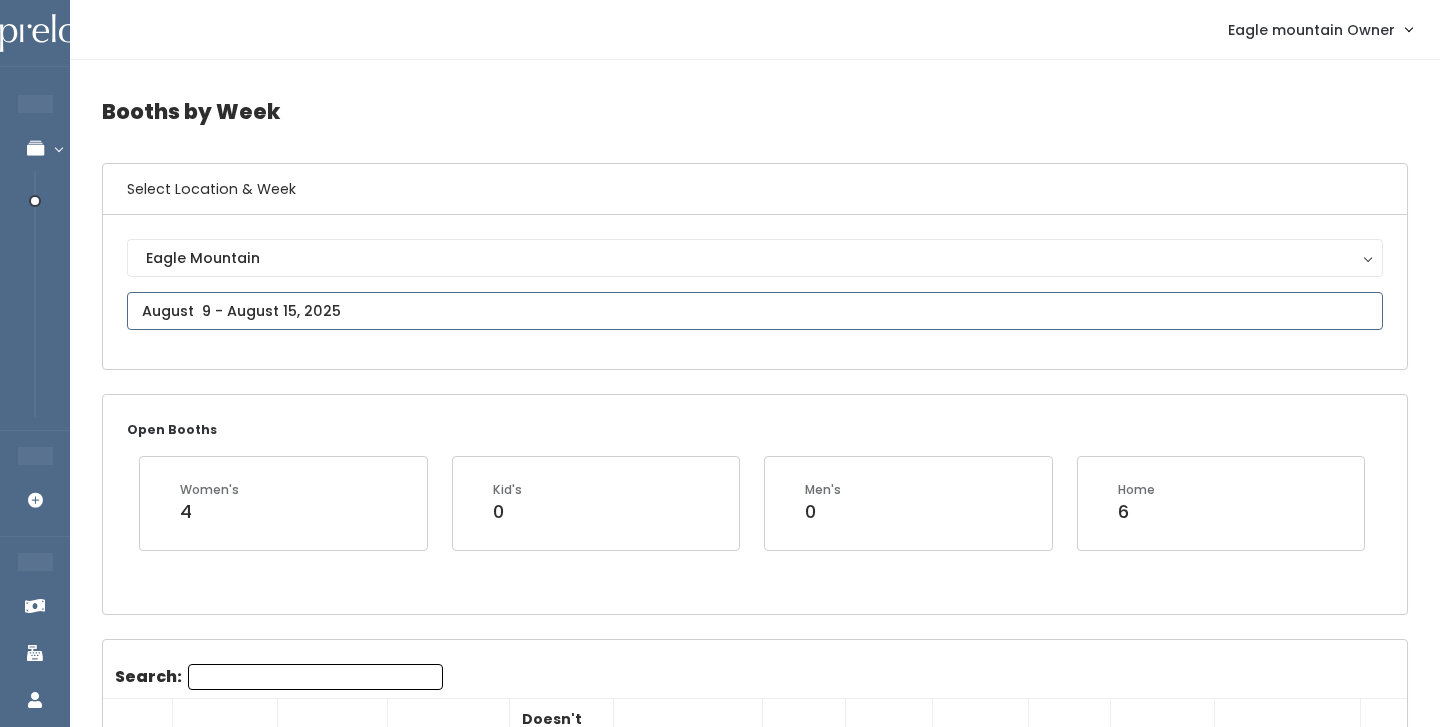 click at bounding box center [755, 311] 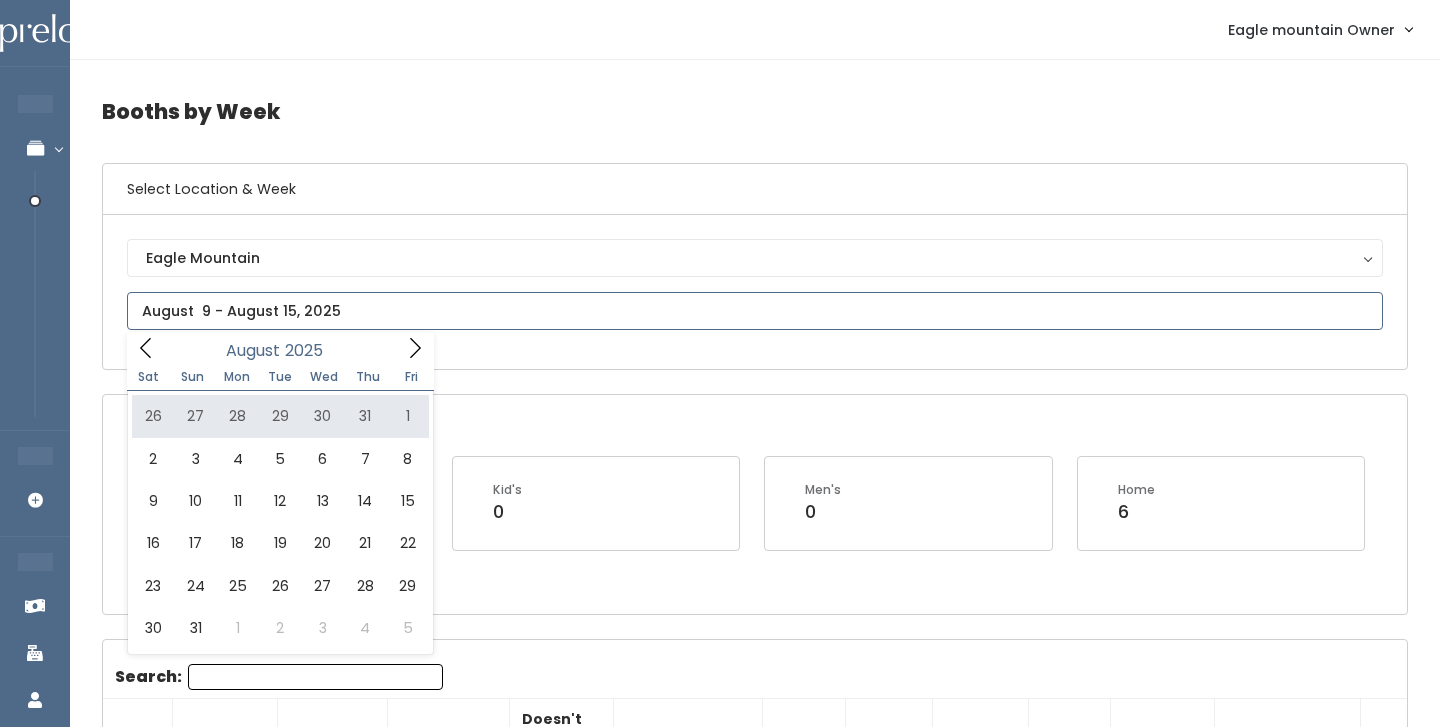 type on "[DATE] to [DATE]" 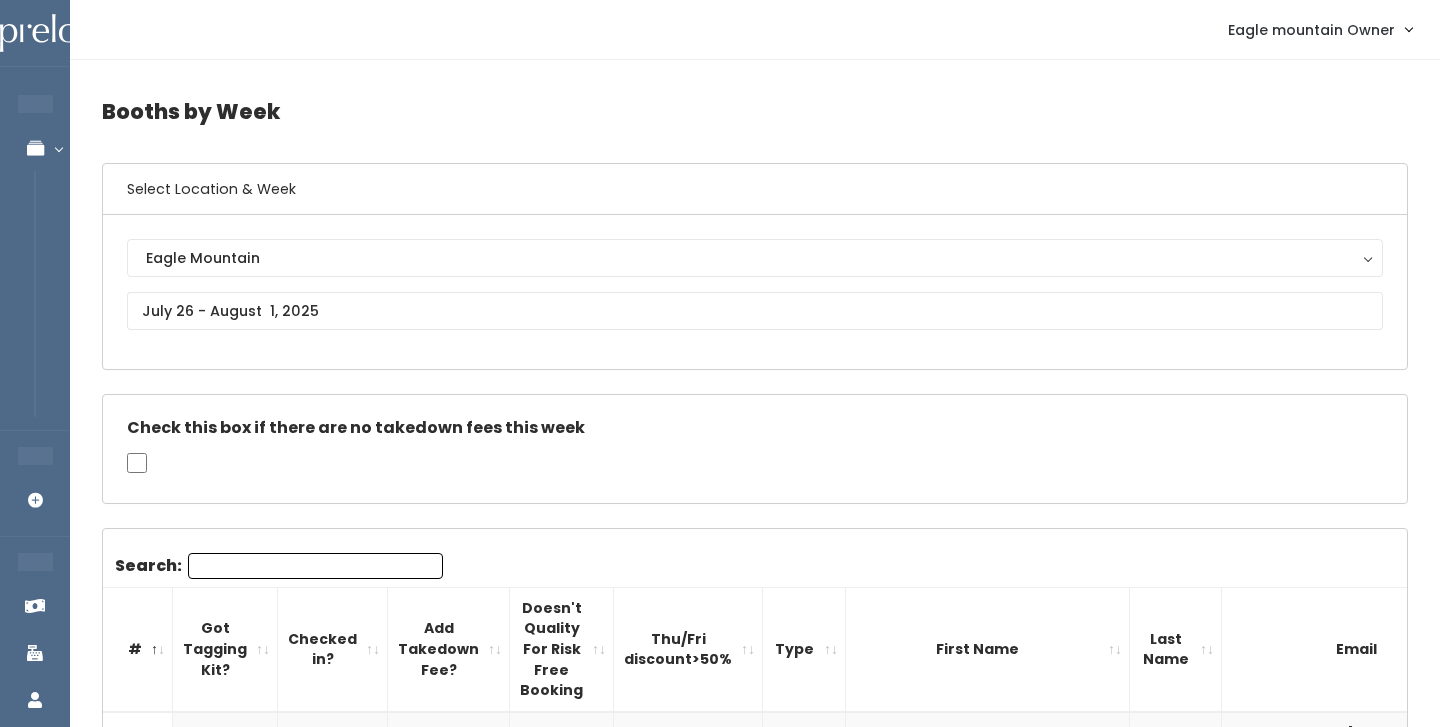 scroll, scrollTop: 0, scrollLeft: 0, axis: both 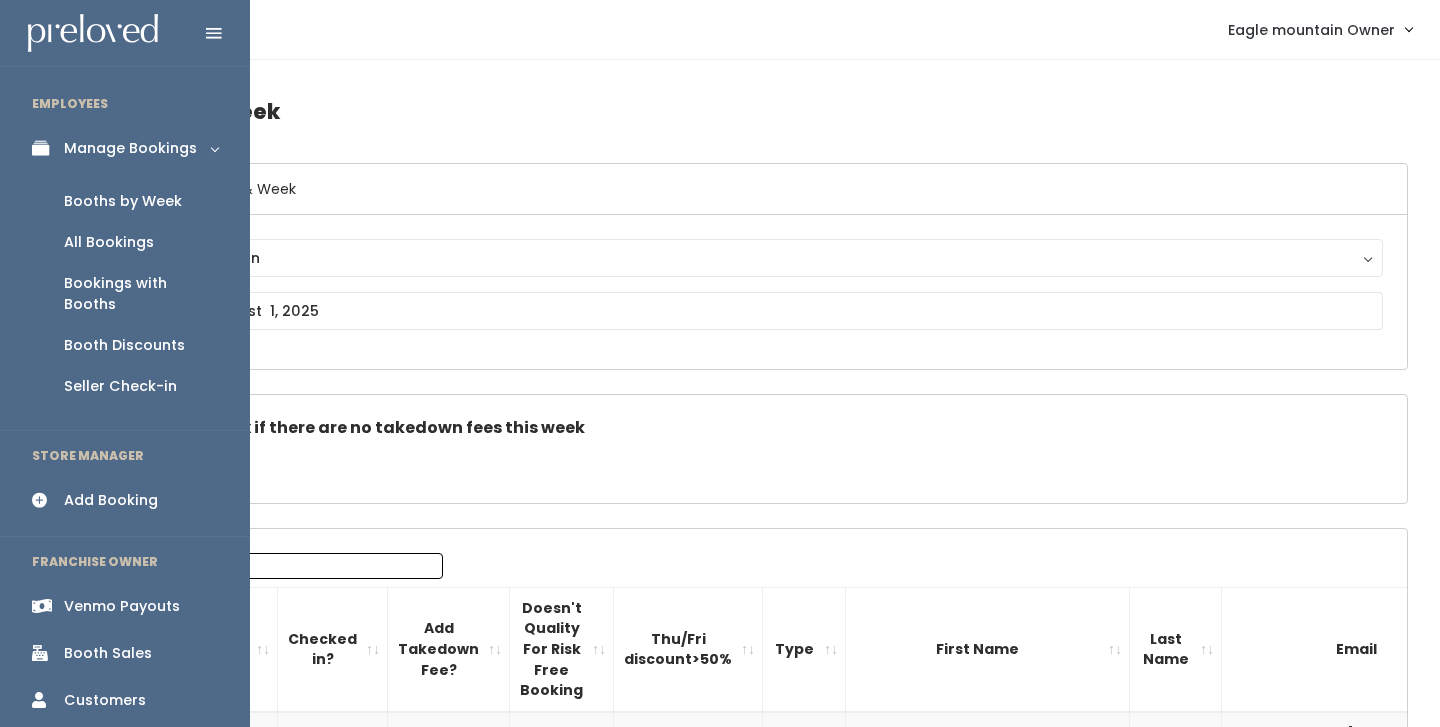 click at bounding box center (46, 606) 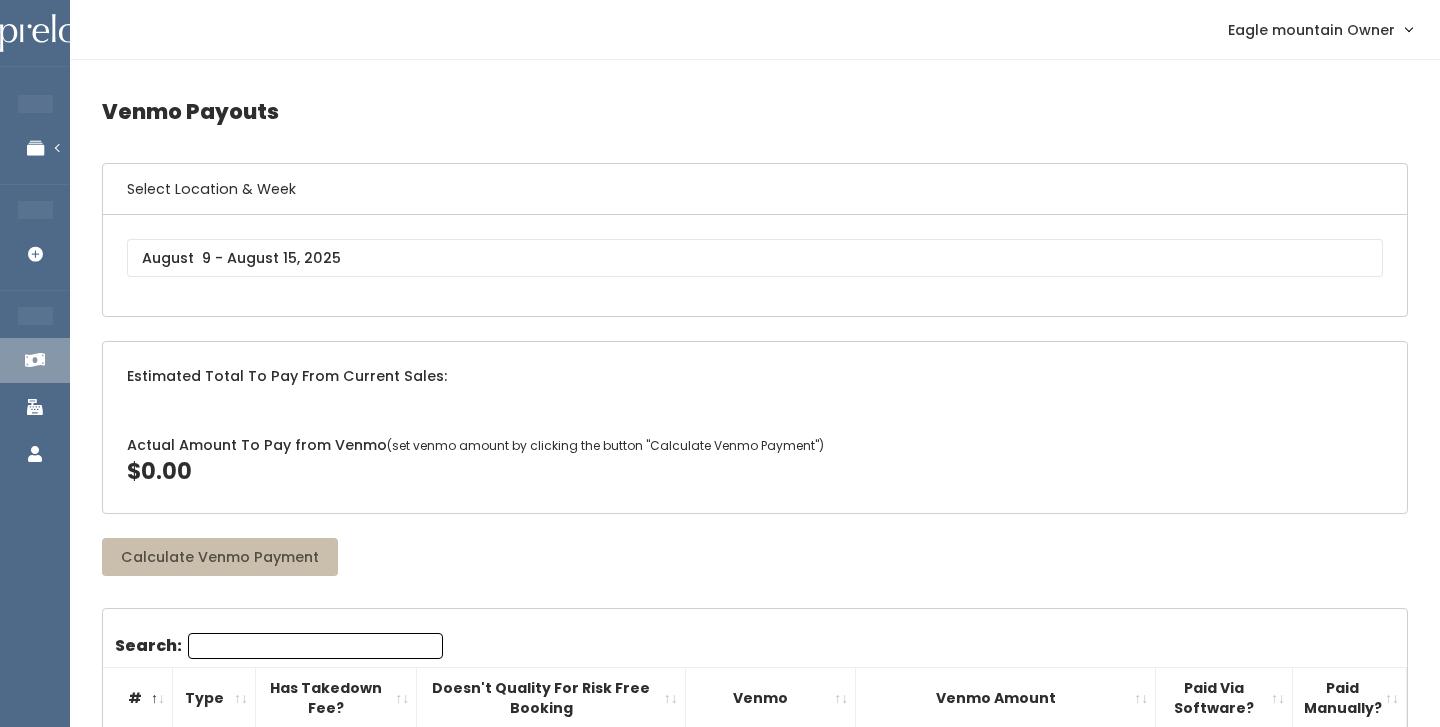 scroll, scrollTop: 0, scrollLeft: 0, axis: both 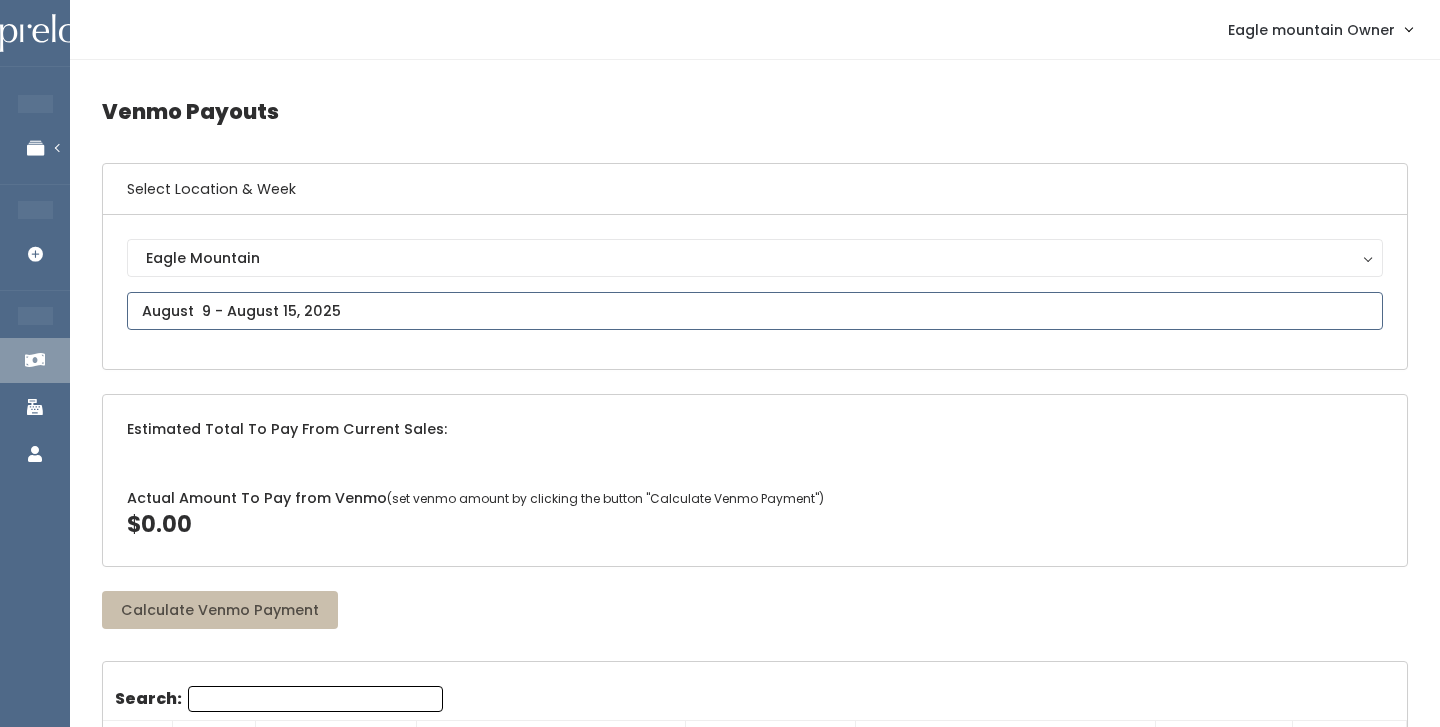click at bounding box center (755, 311) 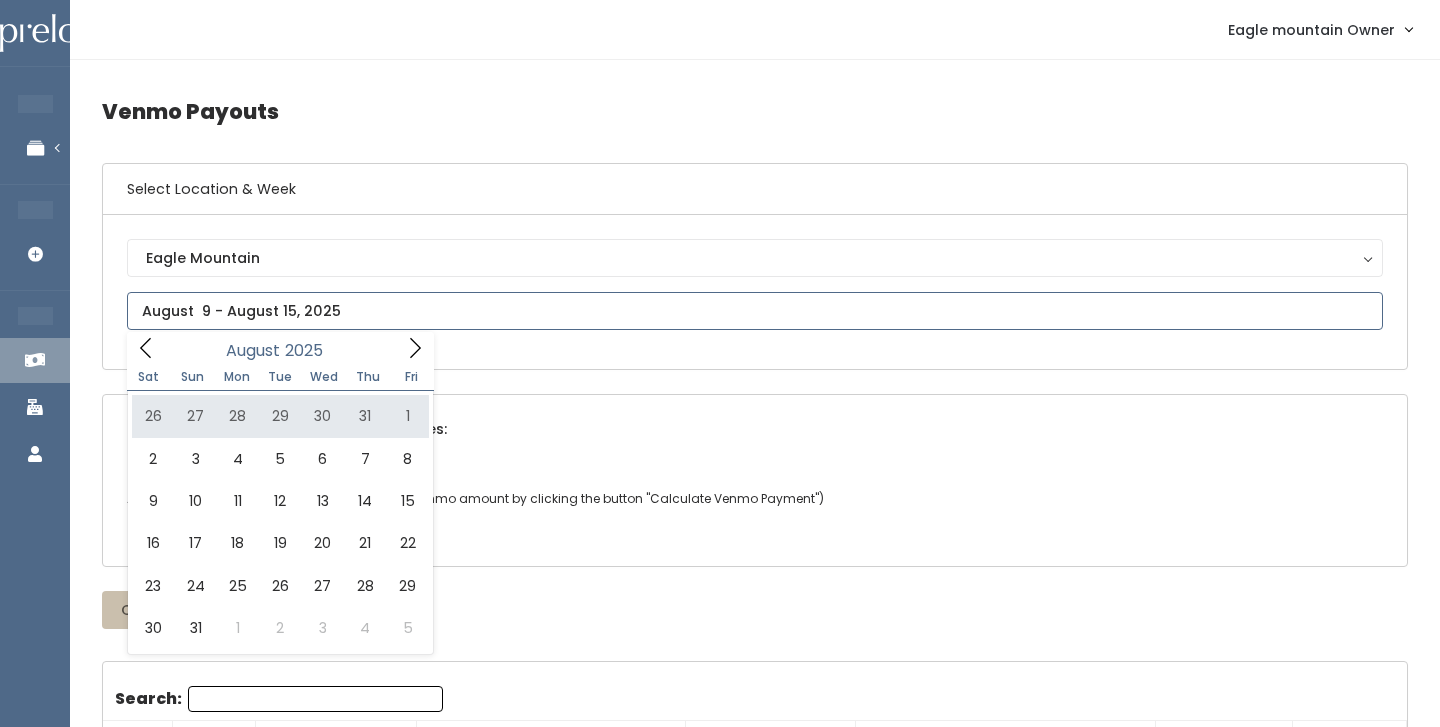 type on "July 26 to August 1" 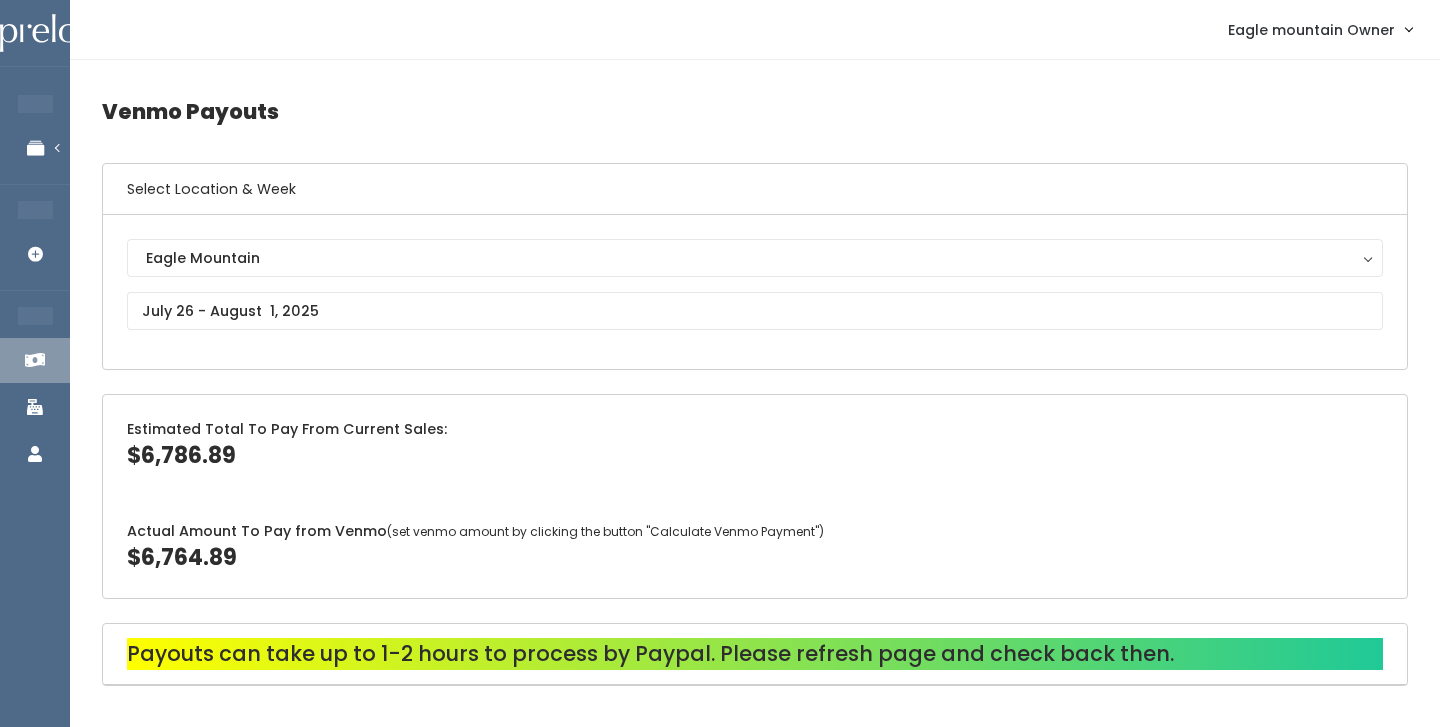 scroll, scrollTop: 0, scrollLeft: 0, axis: both 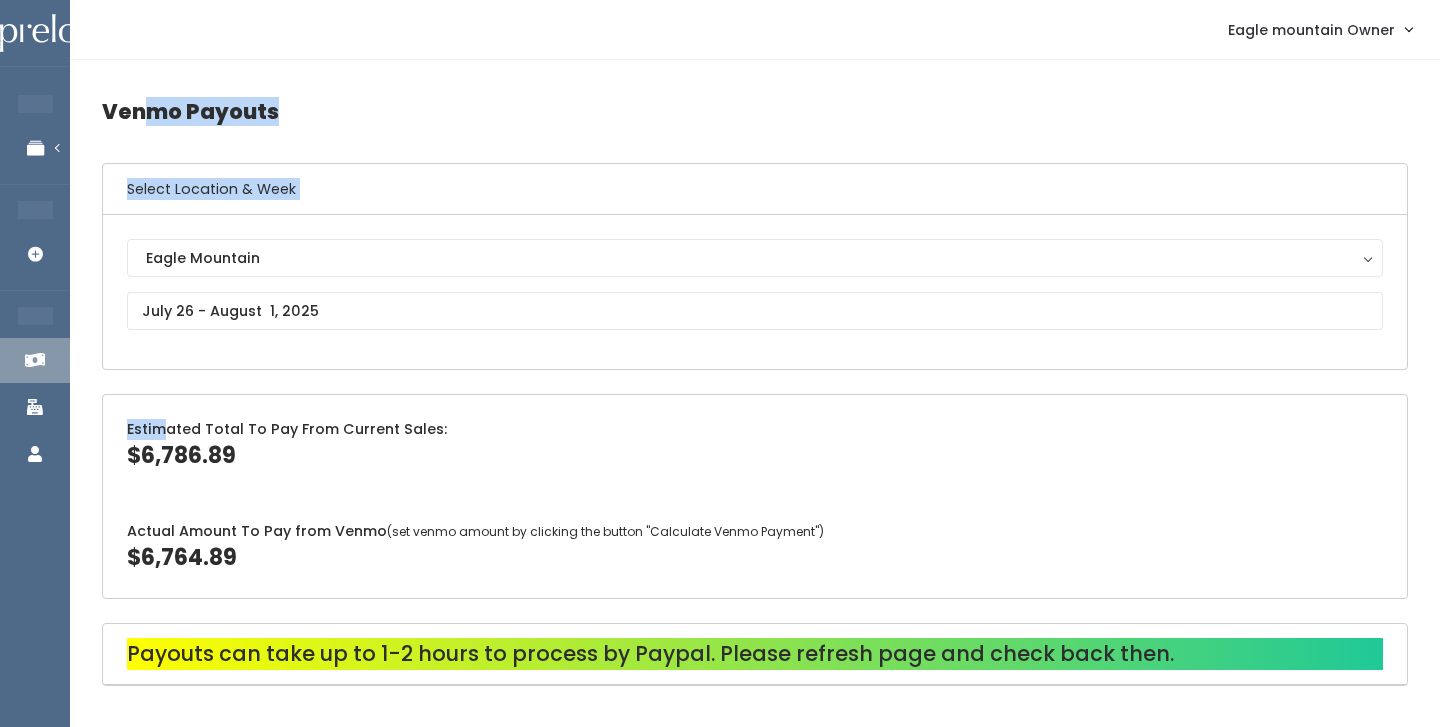 drag, startPoint x: 397, startPoint y: 413, endPoint x: 699, endPoint y: 31, distance: 486.95792 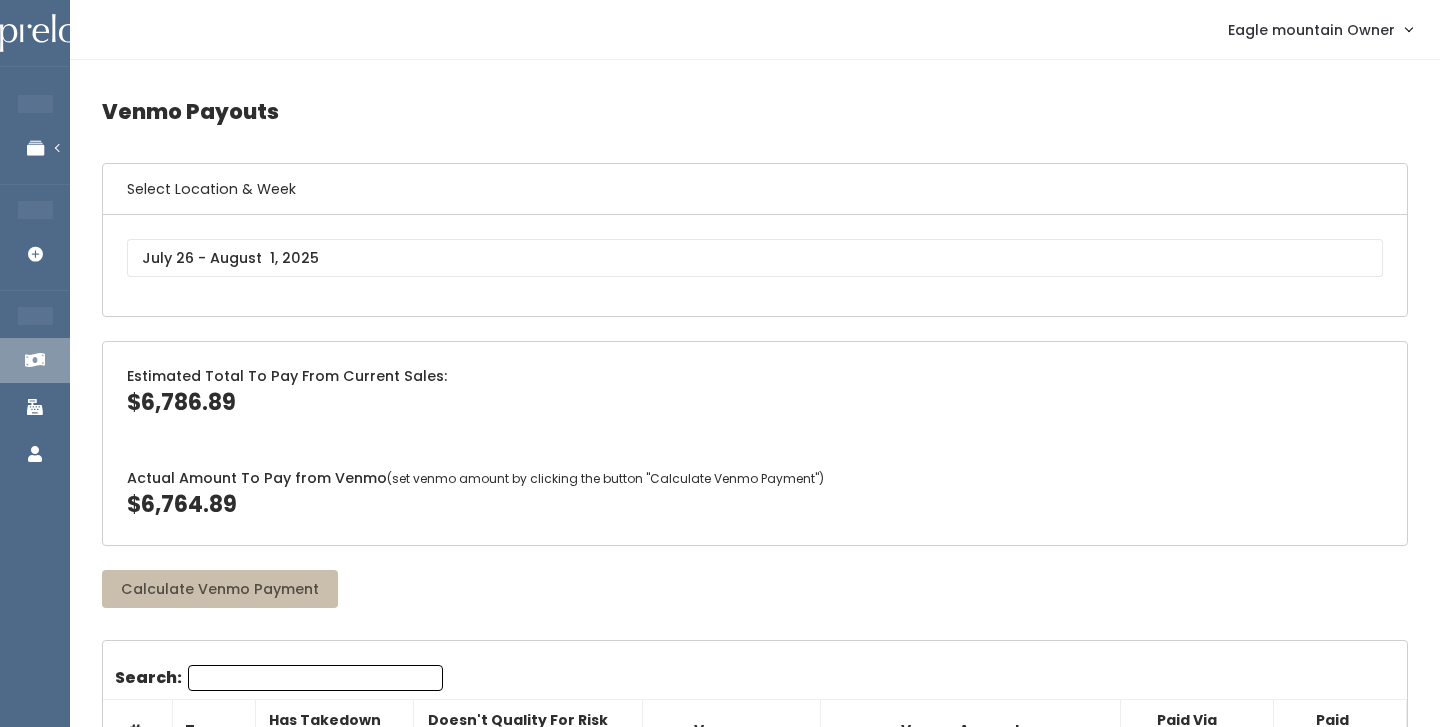 scroll, scrollTop: 0, scrollLeft: 0, axis: both 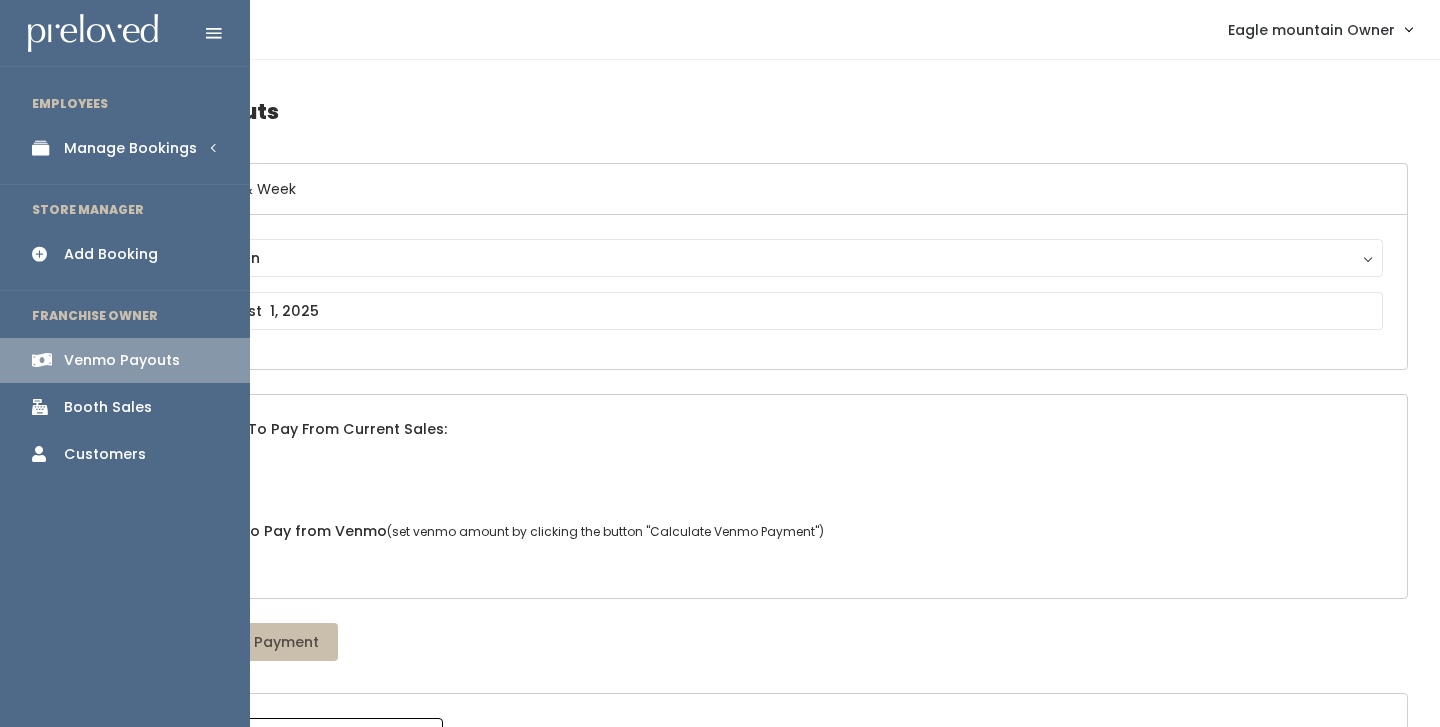 click on "Manage Bookings" at bounding box center (125, 148) 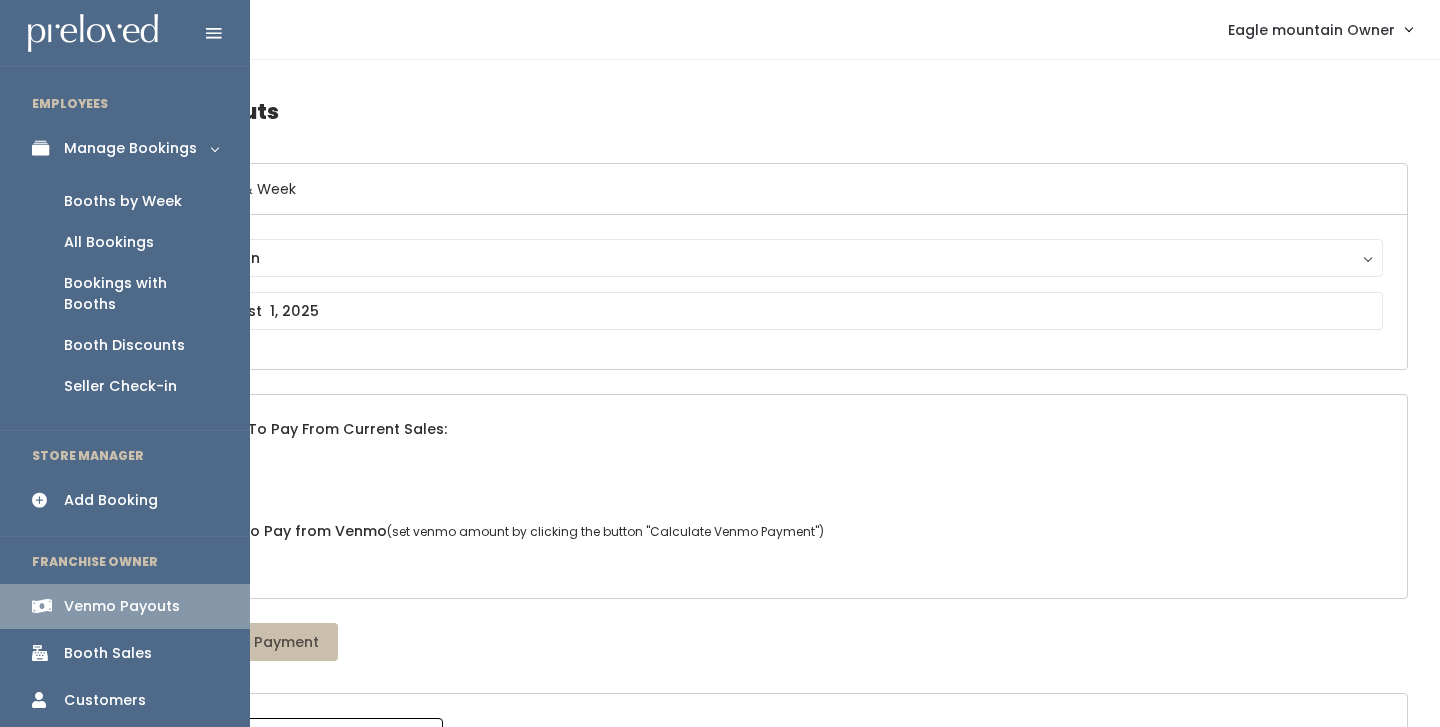 click on "Booths by Week" at bounding box center (125, 201) 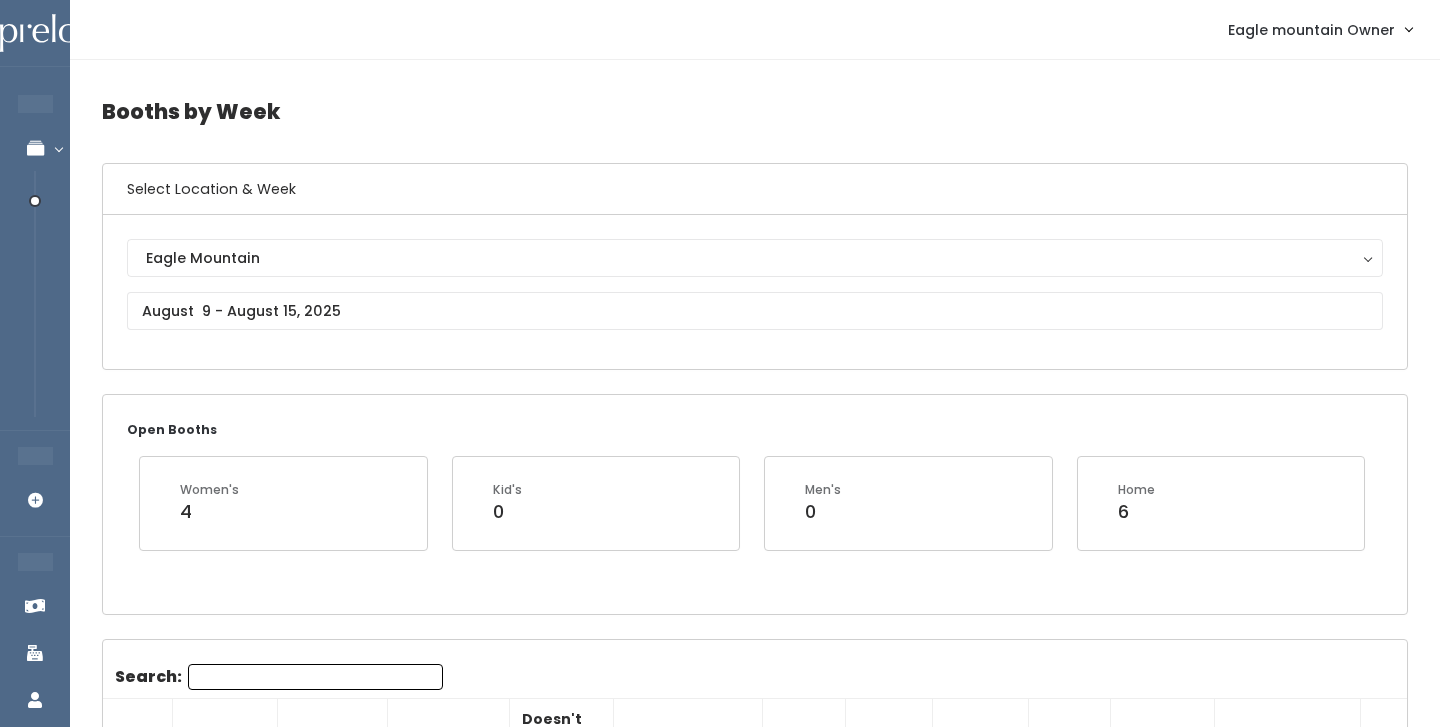 scroll, scrollTop: 0, scrollLeft: 0, axis: both 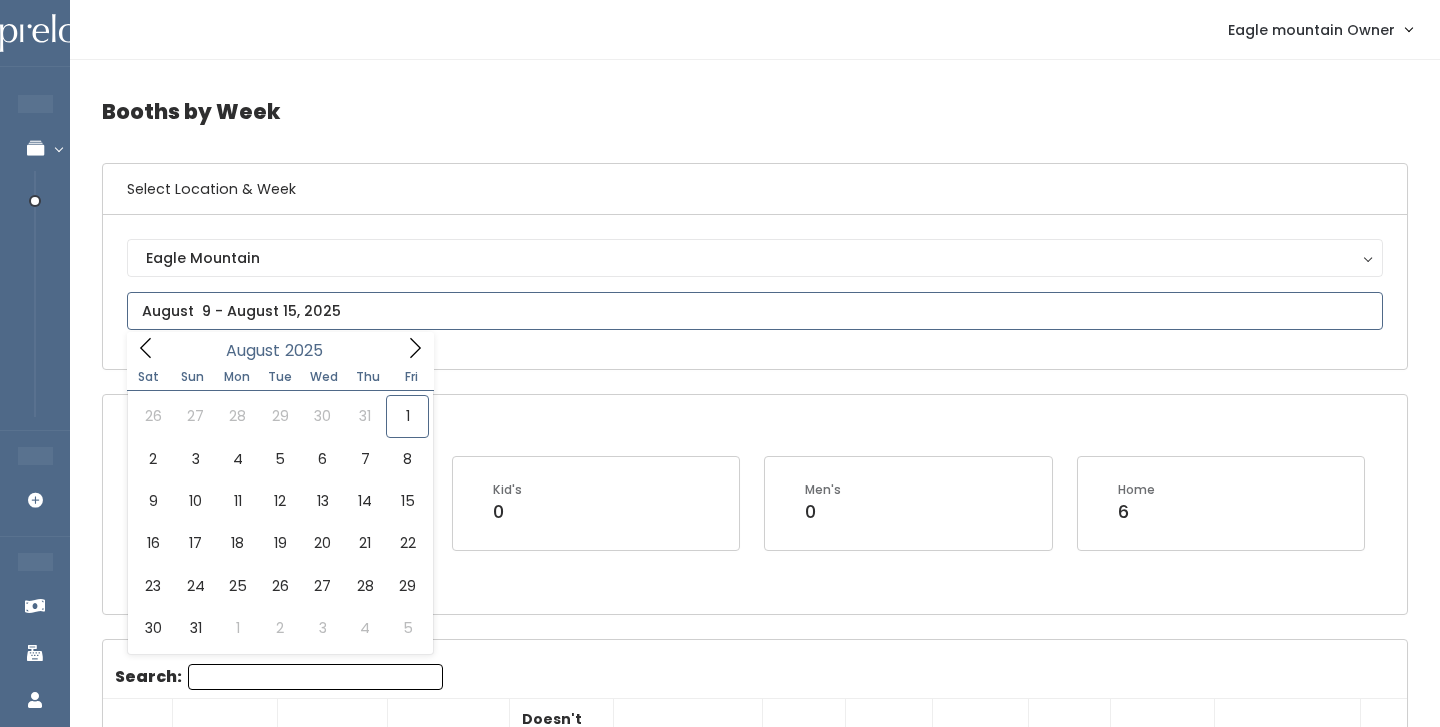 click at bounding box center [755, 311] 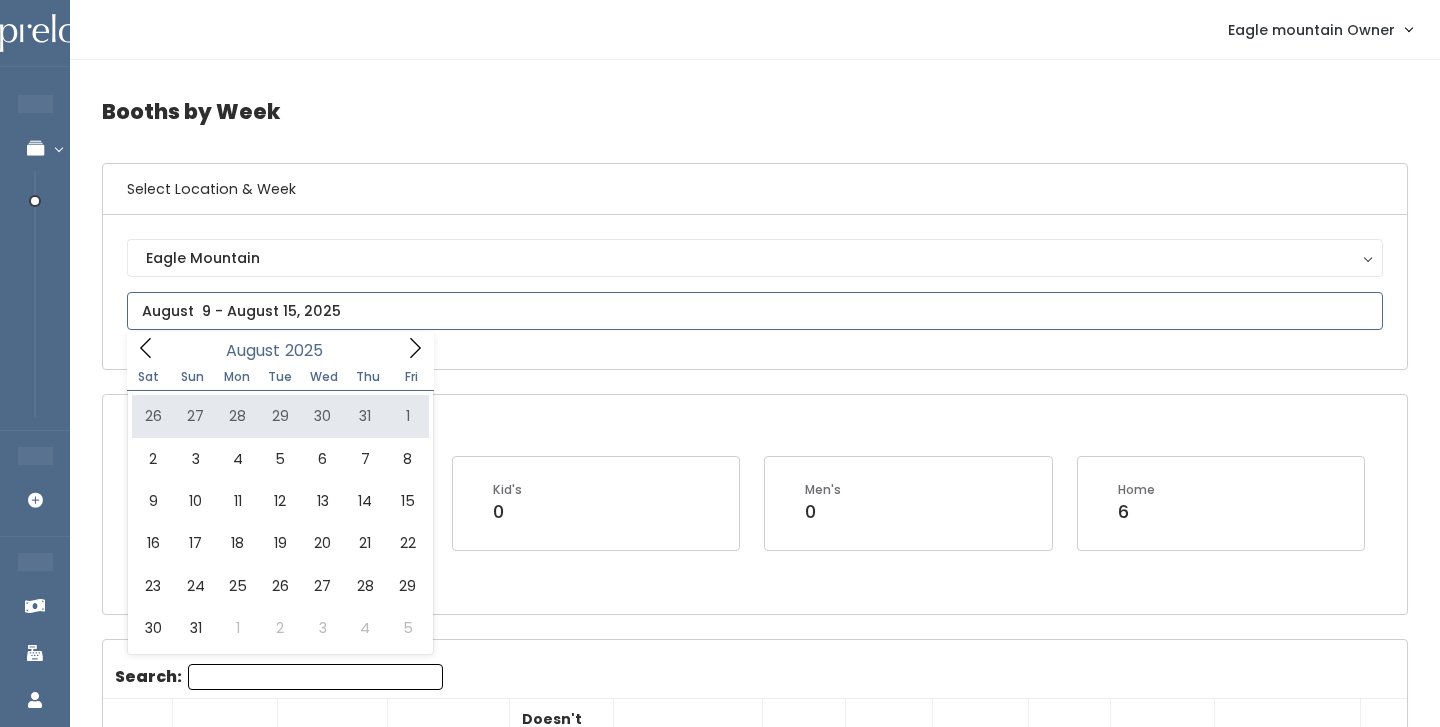 type on "July 26 to August 1" 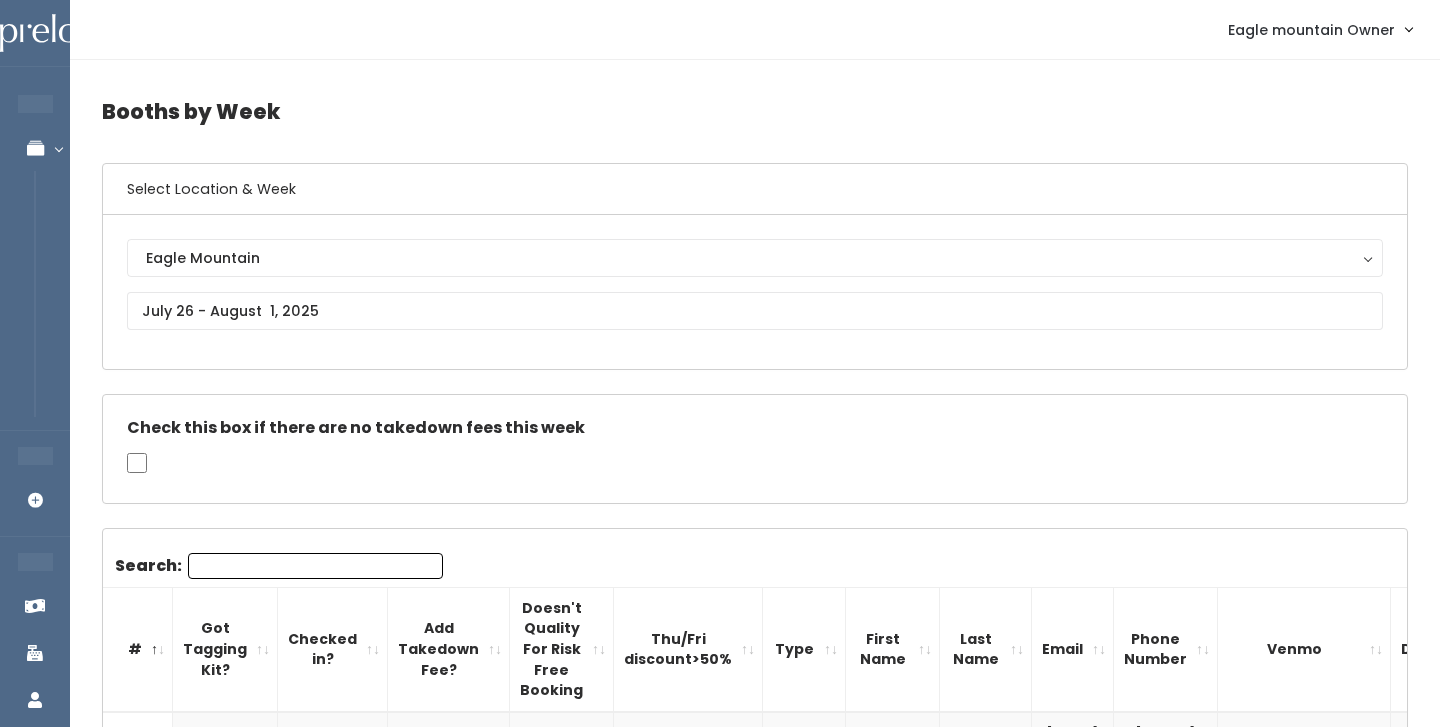 scroll, scrollTop: 145, scrollLeft: 0, axis: vertical 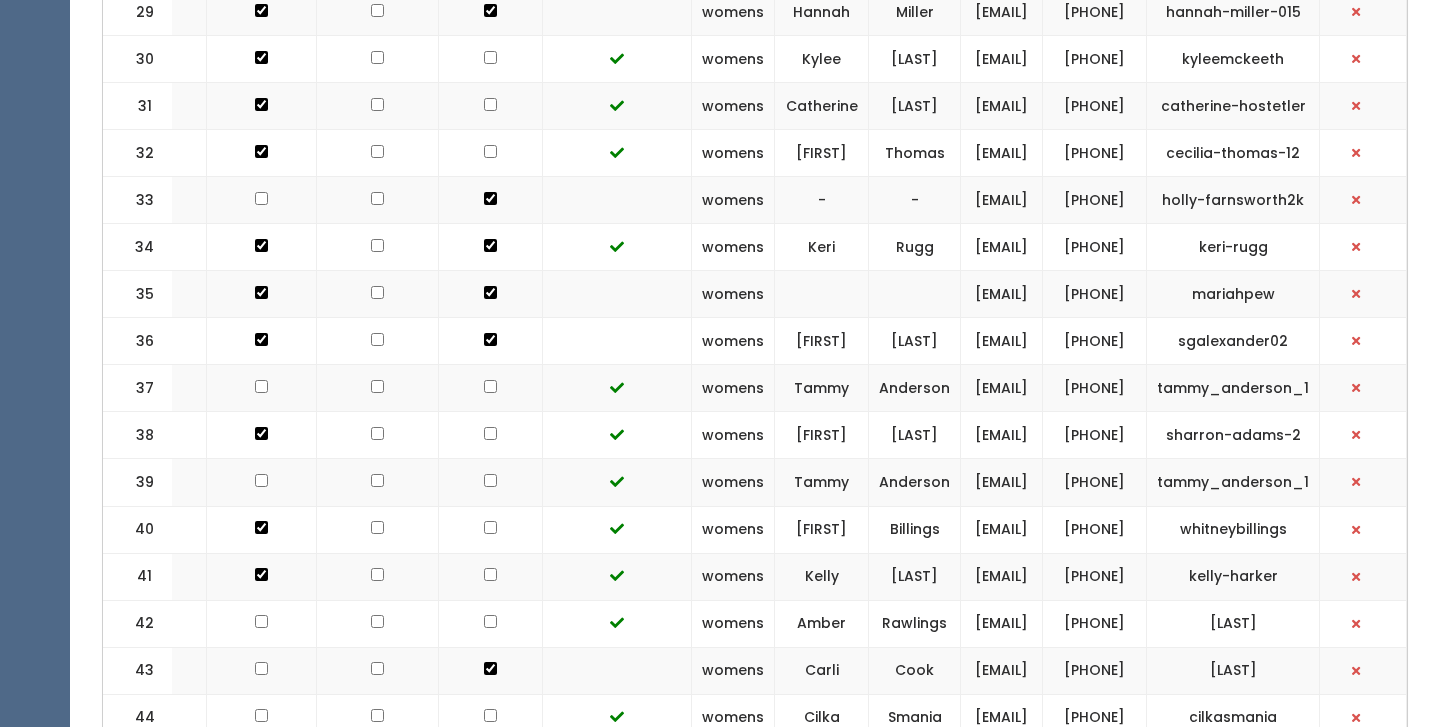 drag, startPoint x: 1128, startPoint y: 278, endPoint x: 1067, endPoint y: 261, distance: 63.324562 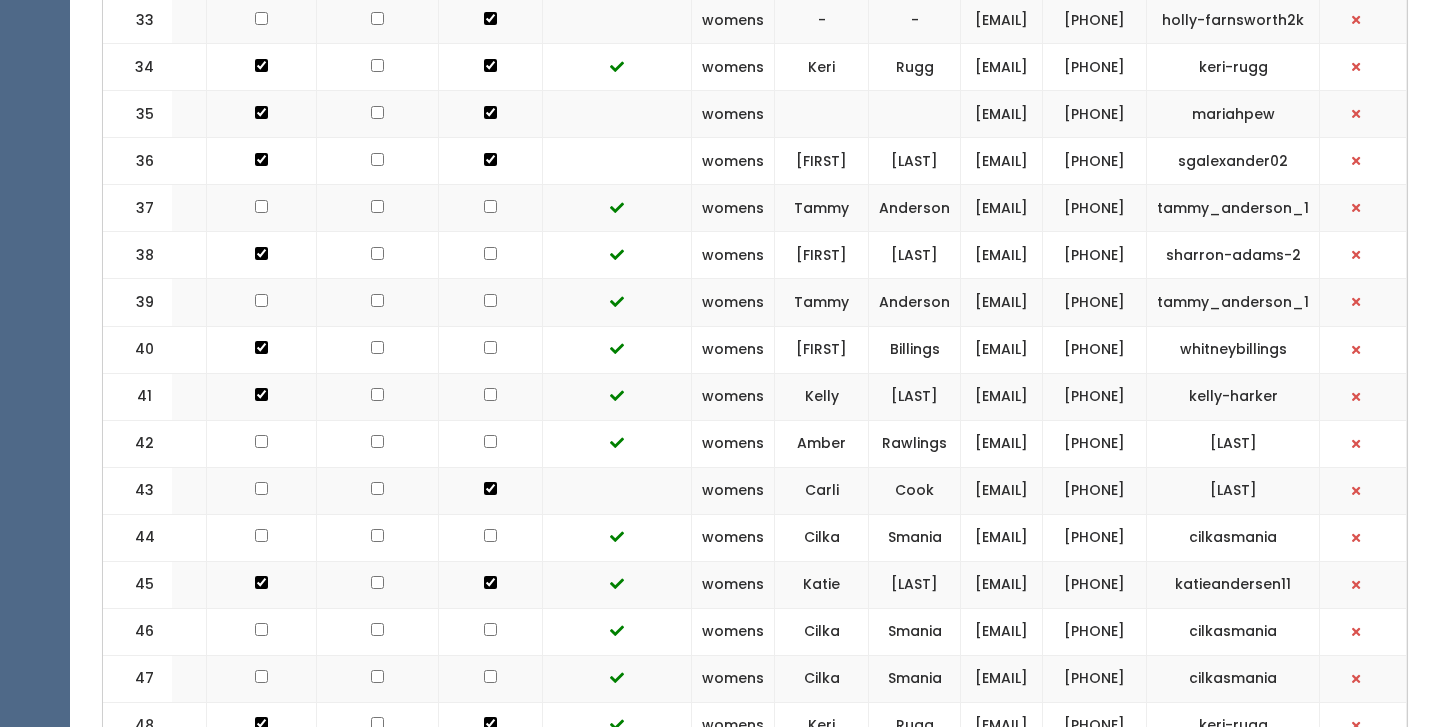 scroll, scrollTop: 2247, scrollLeft: 0, axis: vertical 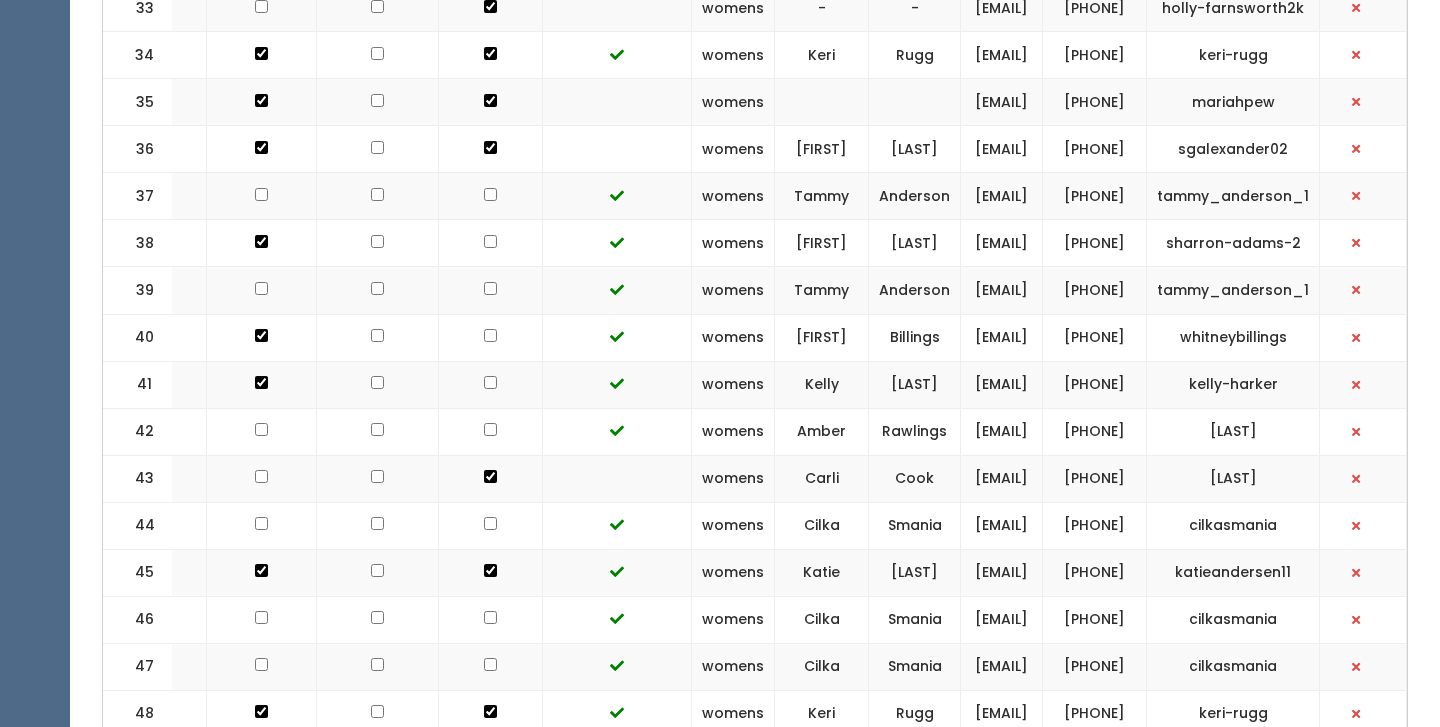 drag, startPoint x: 1146, startPoint y: 571, endPoint x: 1068, endPoint y: 553, distance: 80.04999 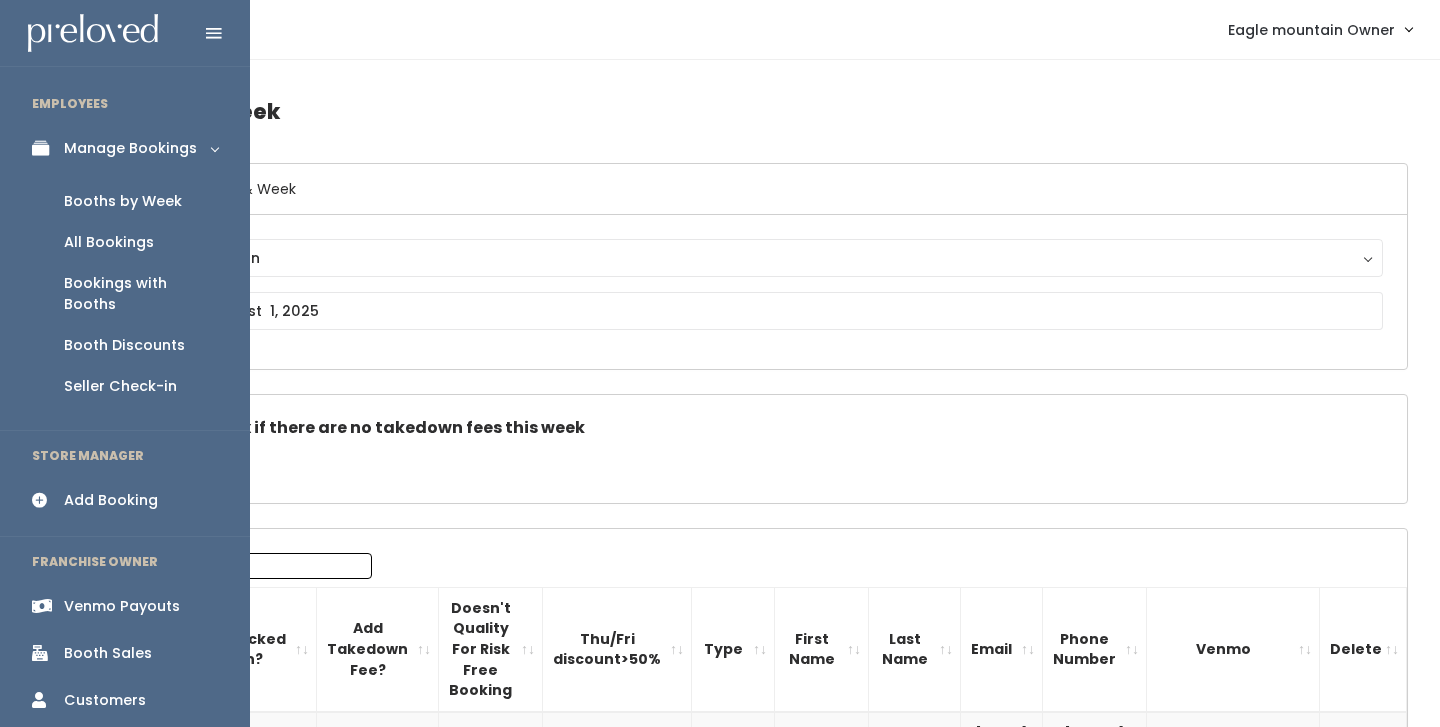 scroll, scrollTop: 0, scrollLeft: 0, axis: both 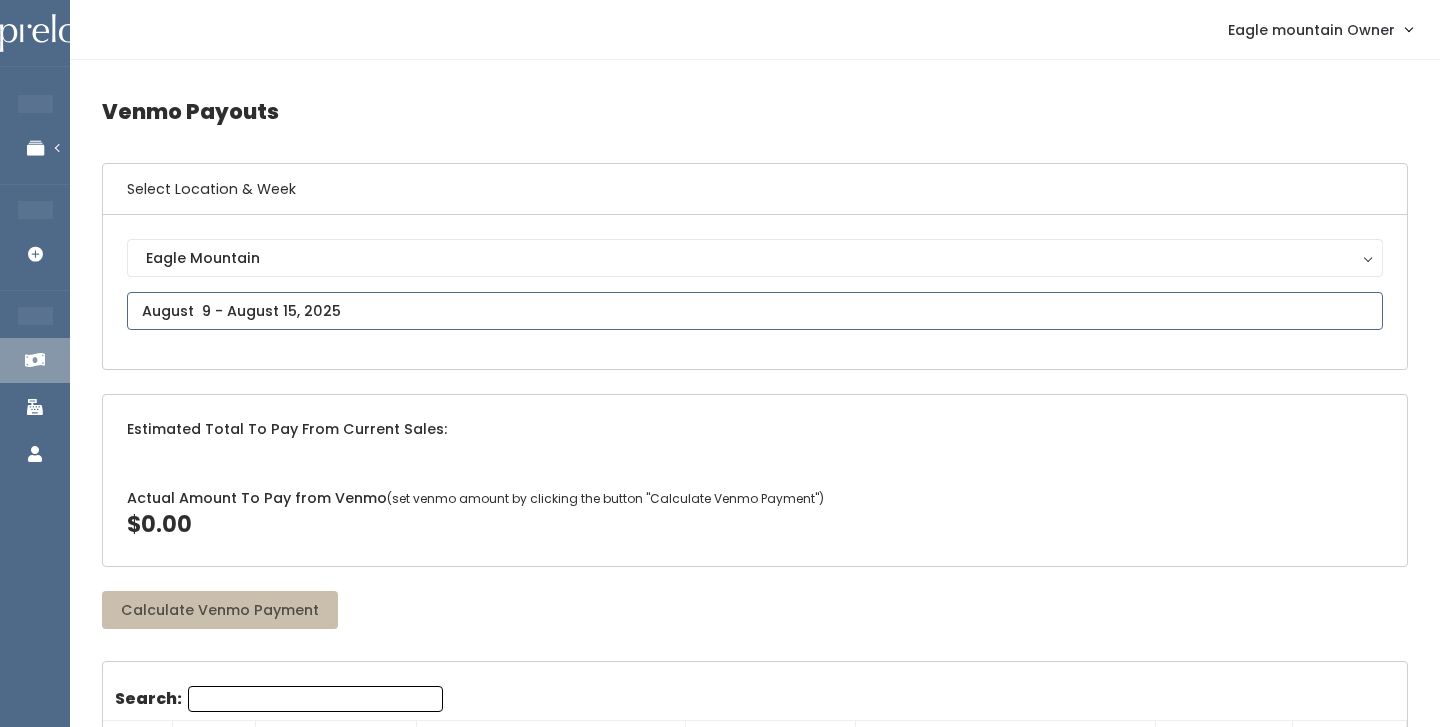click on "EMPLOYEES
Manage Bookings
Booths by Week
All Bookings
Bookings with Booths
Booth Discounts
Seller Check-in
STORE MANAGER
Add Booking
FRANCHISE OWNER
Venmo Payouts
Booth Sales
Customers" at bounding box center [720, 2138] 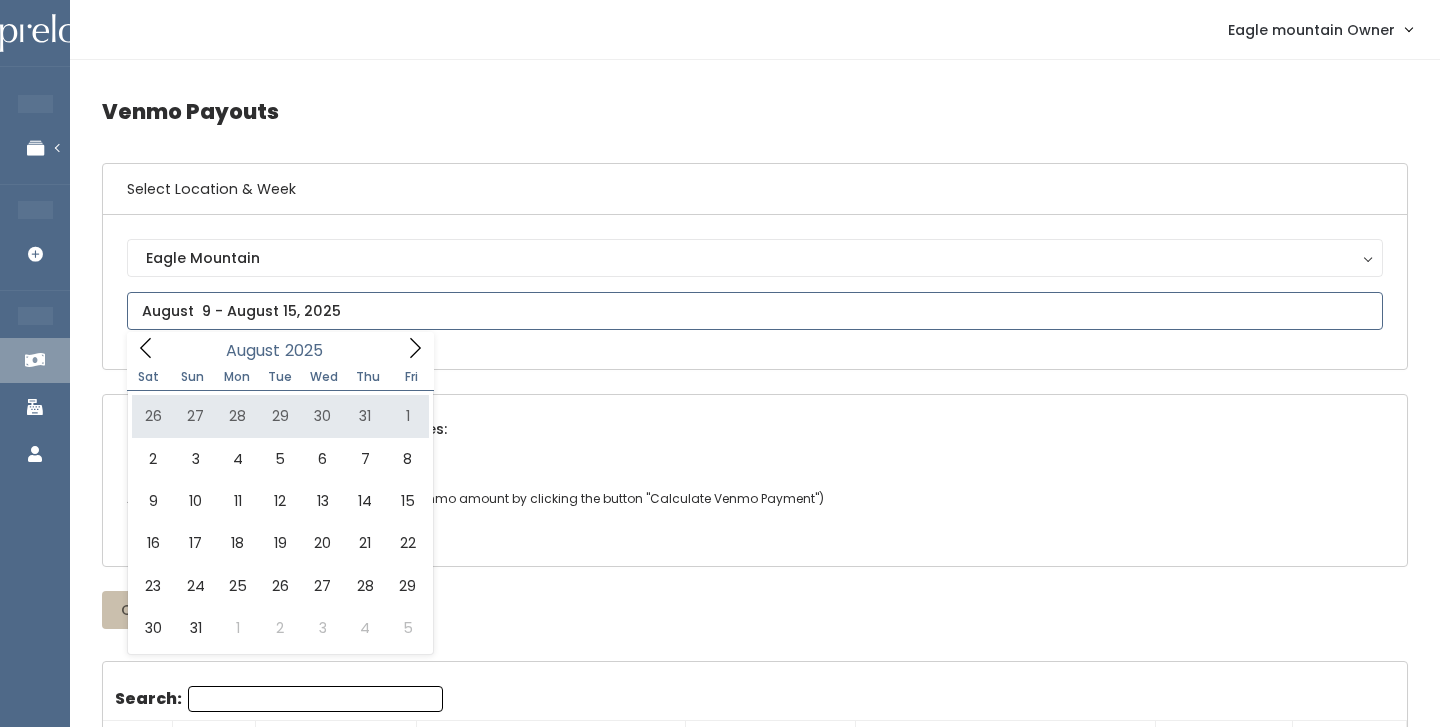 type on "July 26 to August 1" 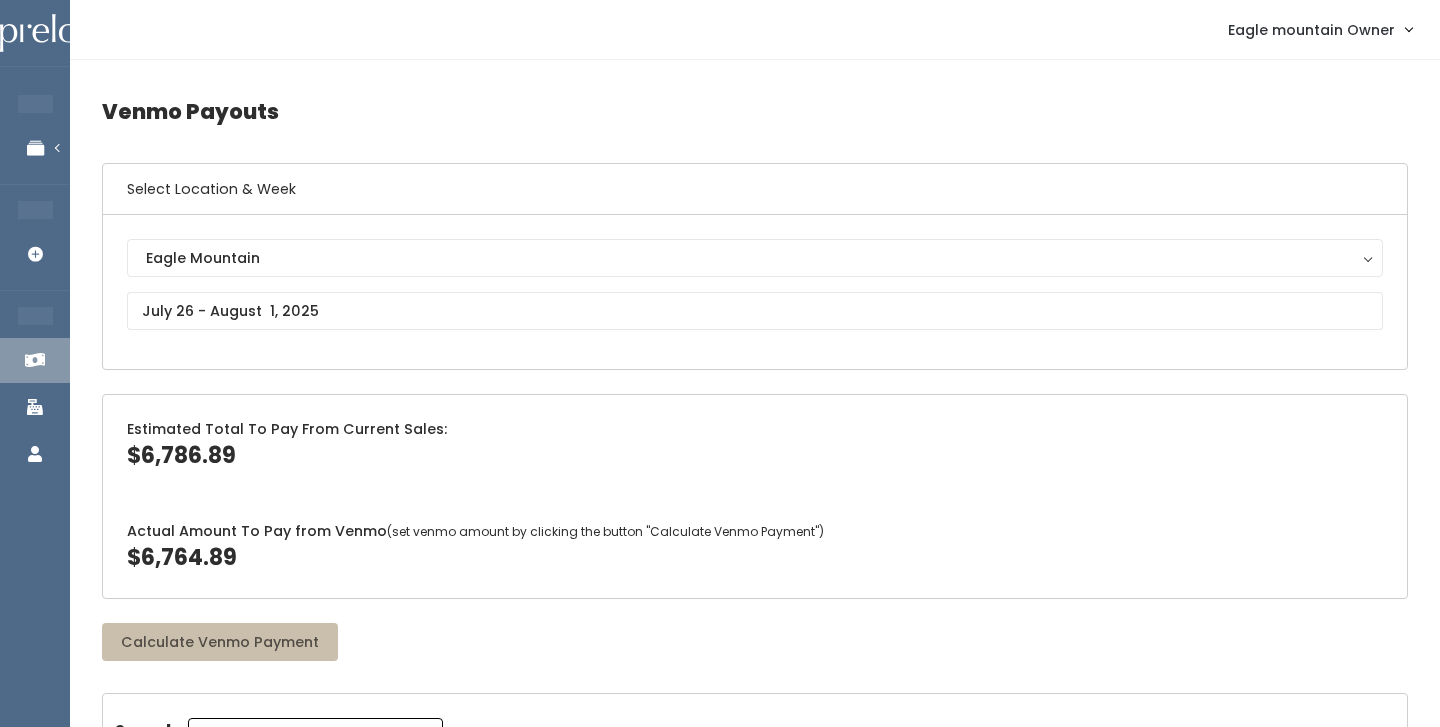scroll, scrollTop: 0, scrollLeft: 0, axis: both 